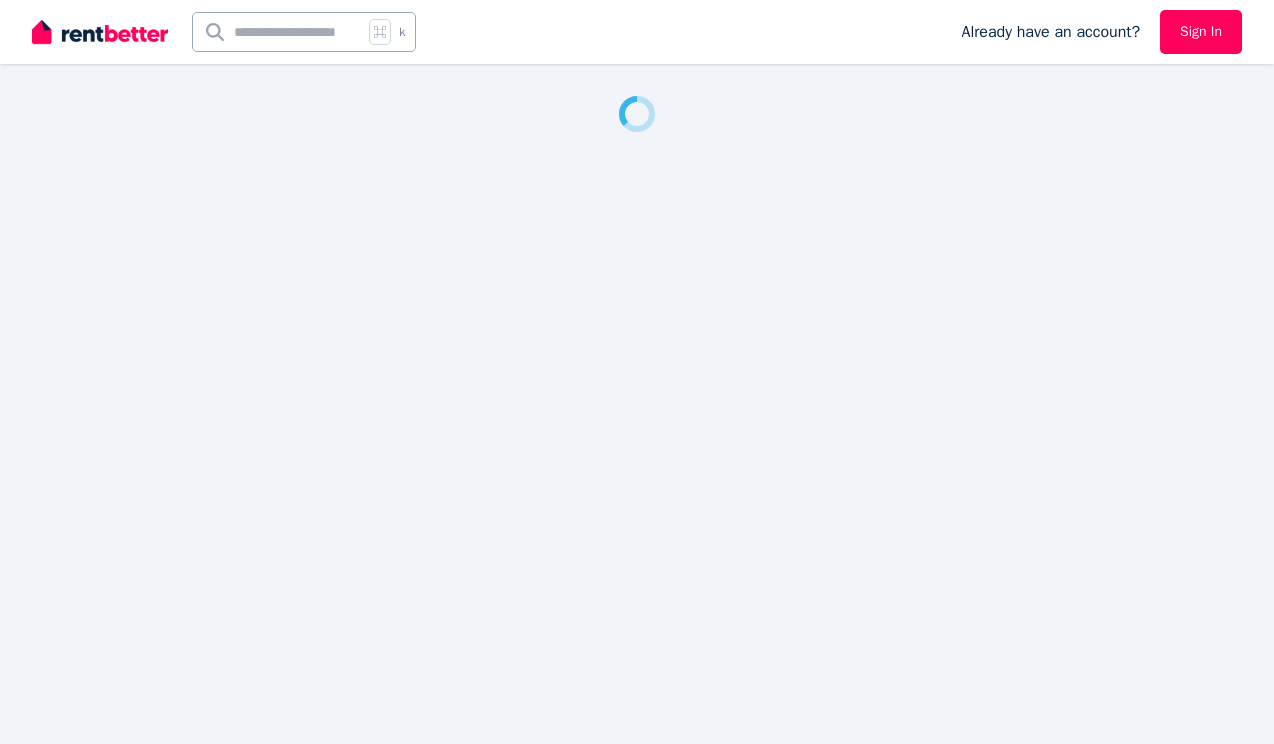 scroll, scrollTop: 0, scrollLeft: 0, axis: both 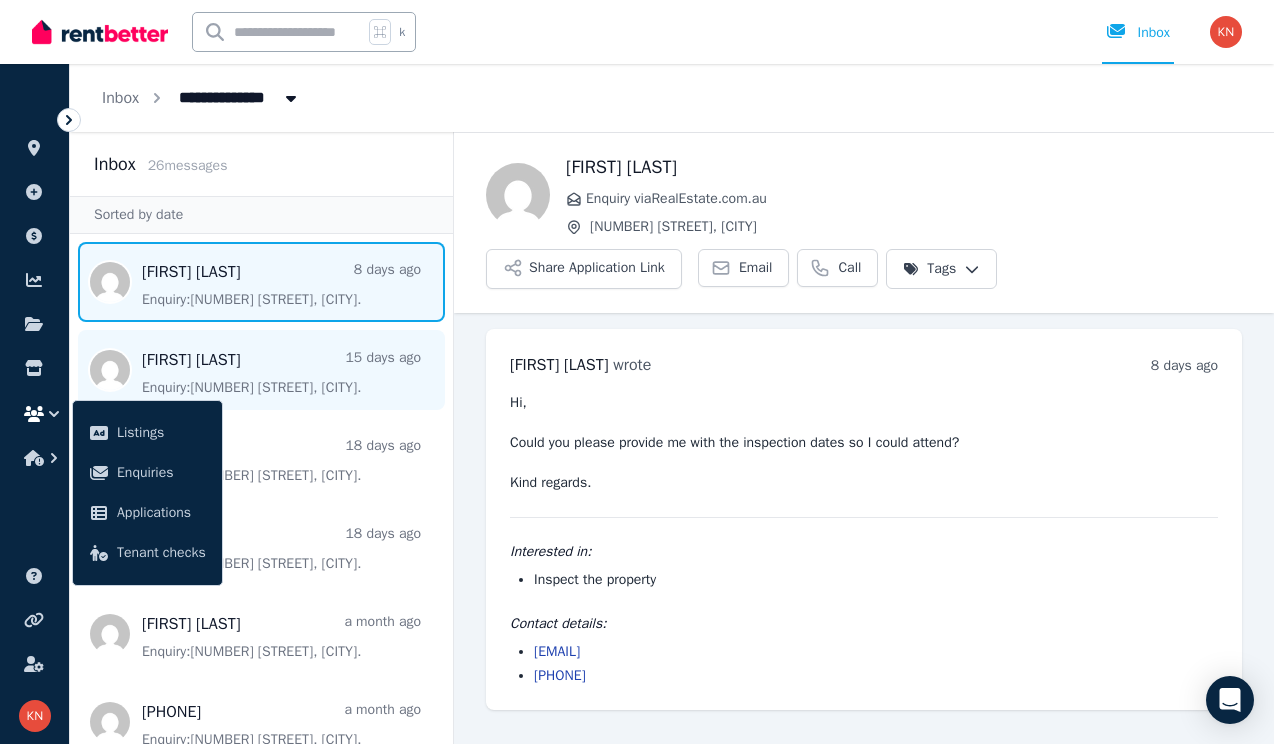 click at bounding box center (261, 370) 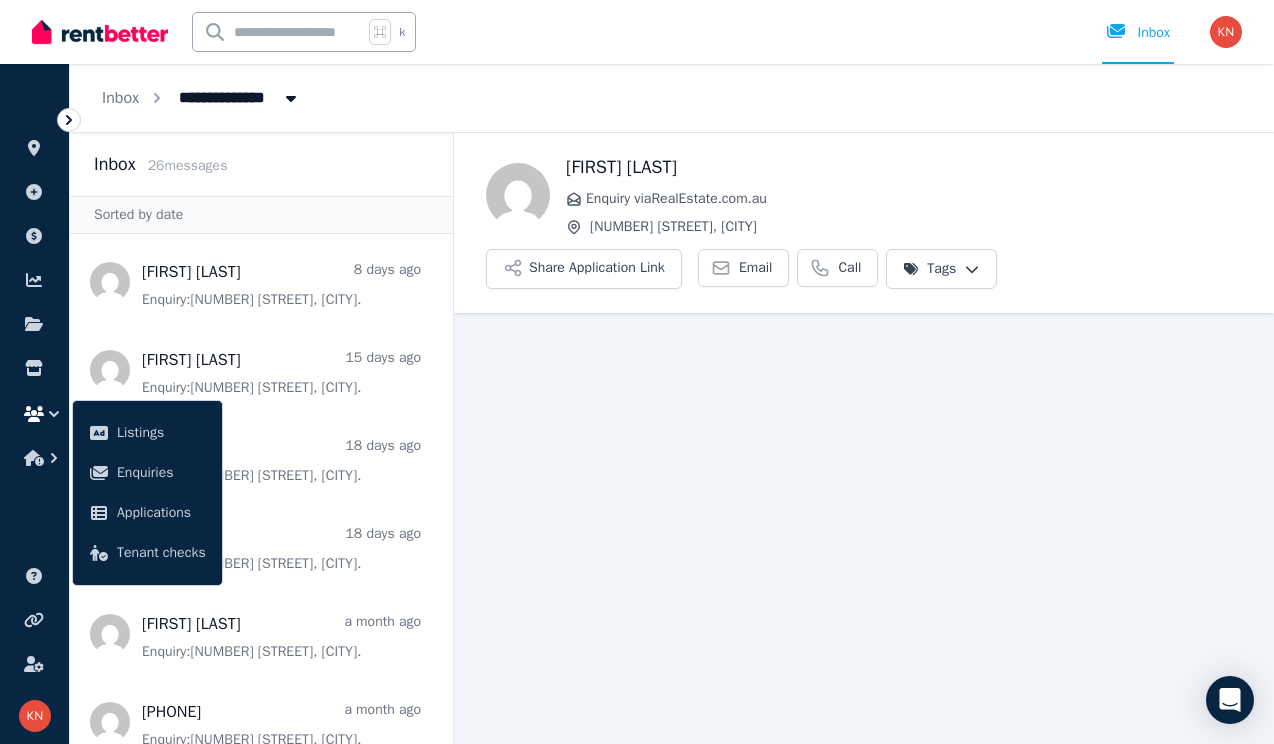 scroll, scrollTop: 0, scrollLeft: 0, axis: both 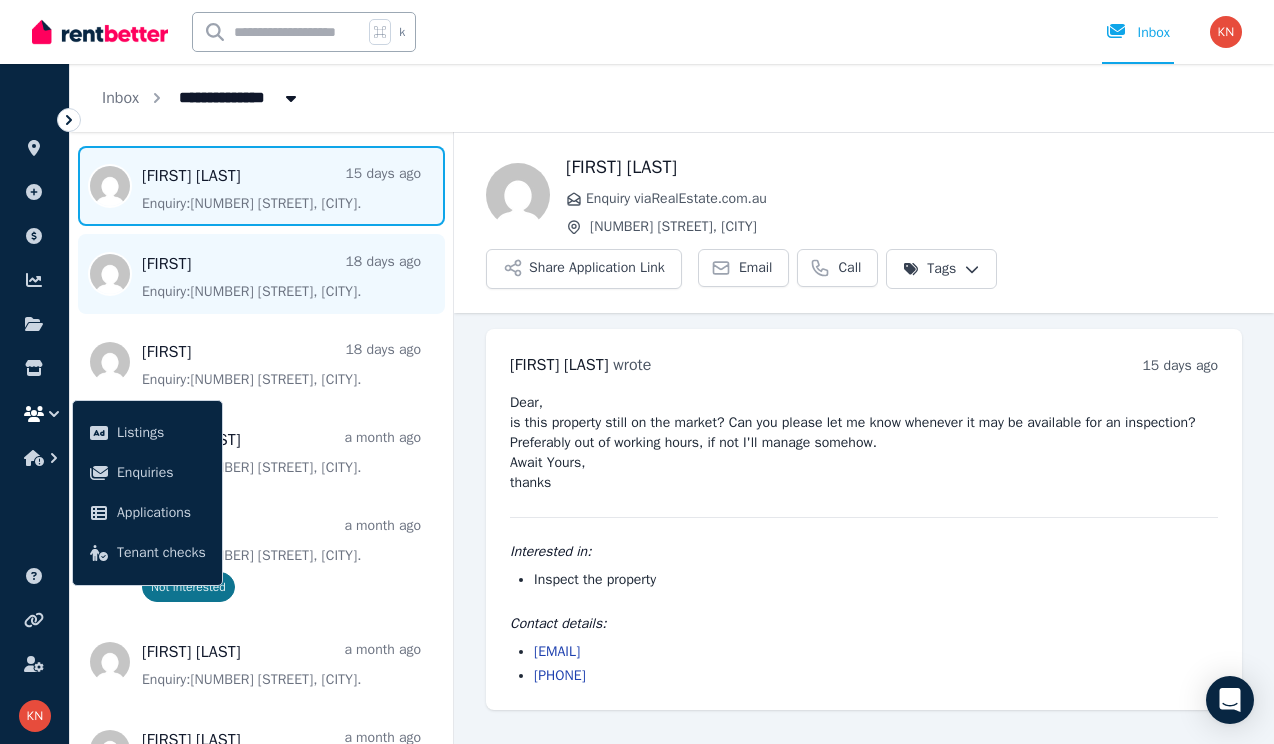 click at bounding box center [261, 274] 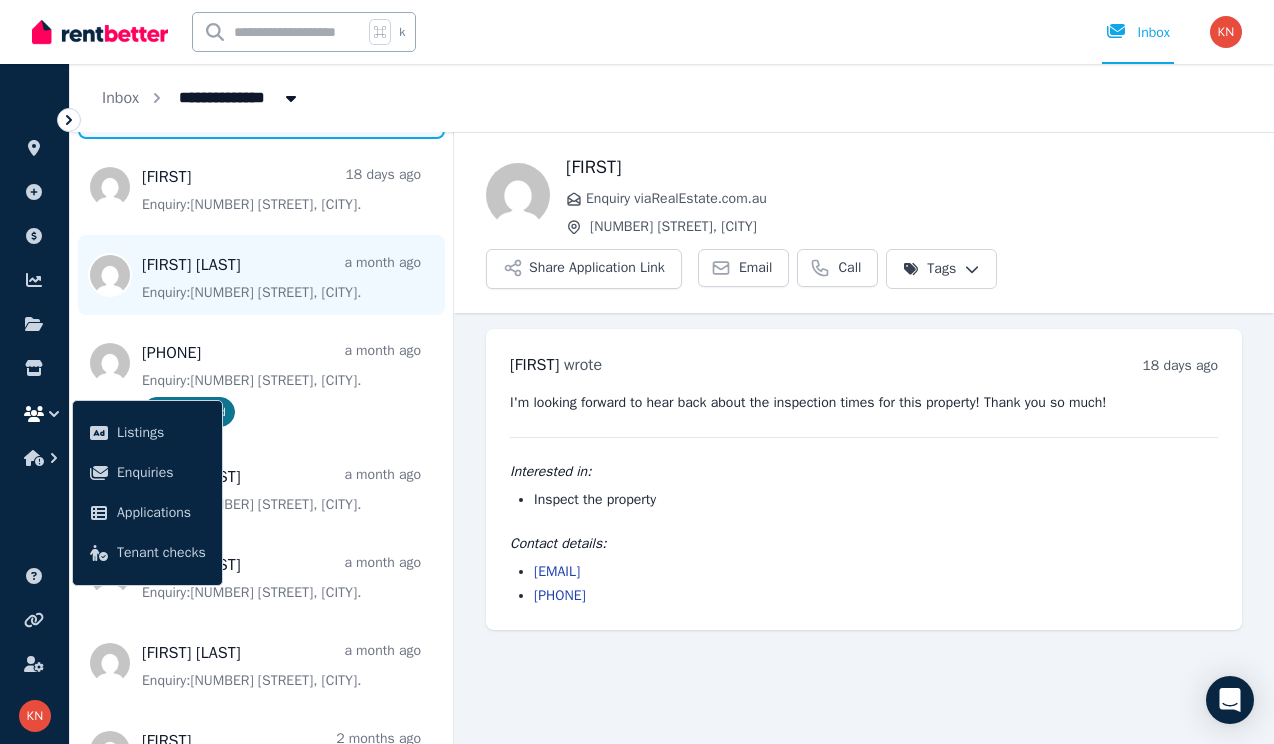 scroll, scrollTop: 364, scrollLeft: 0, axis: vertical 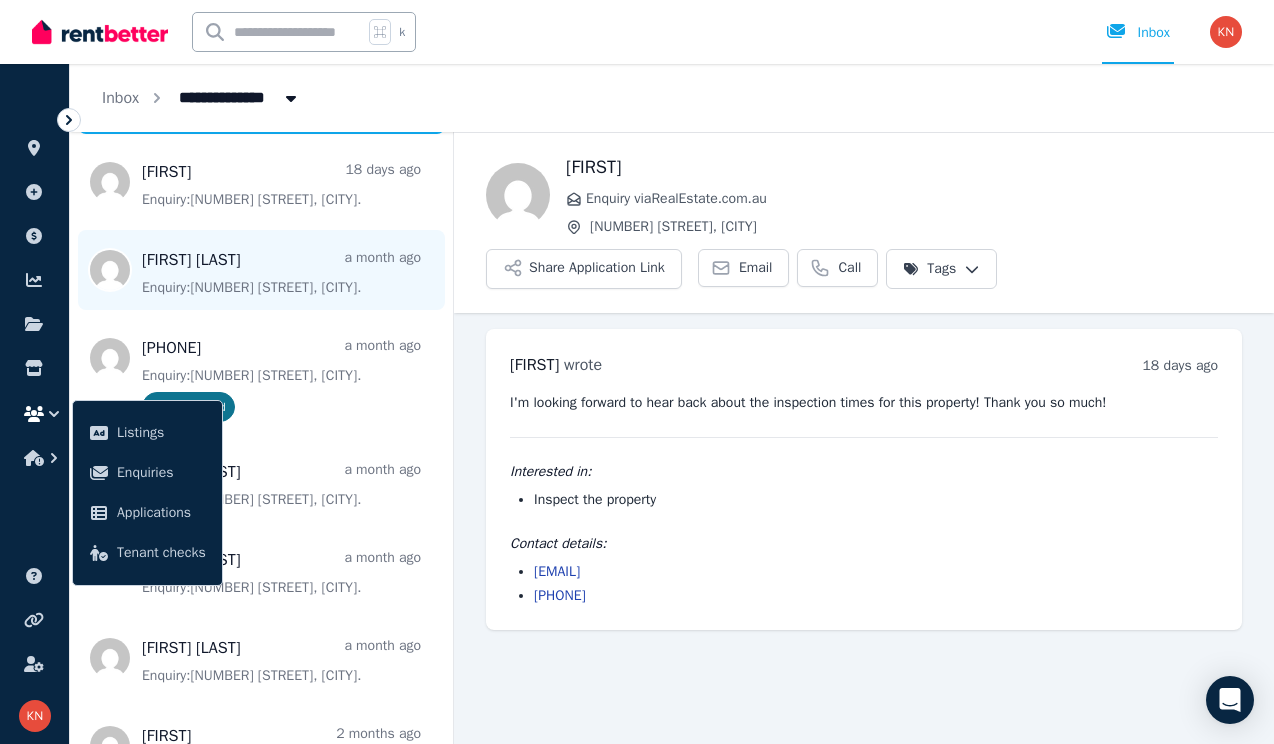click at bounding box center [261, 270] 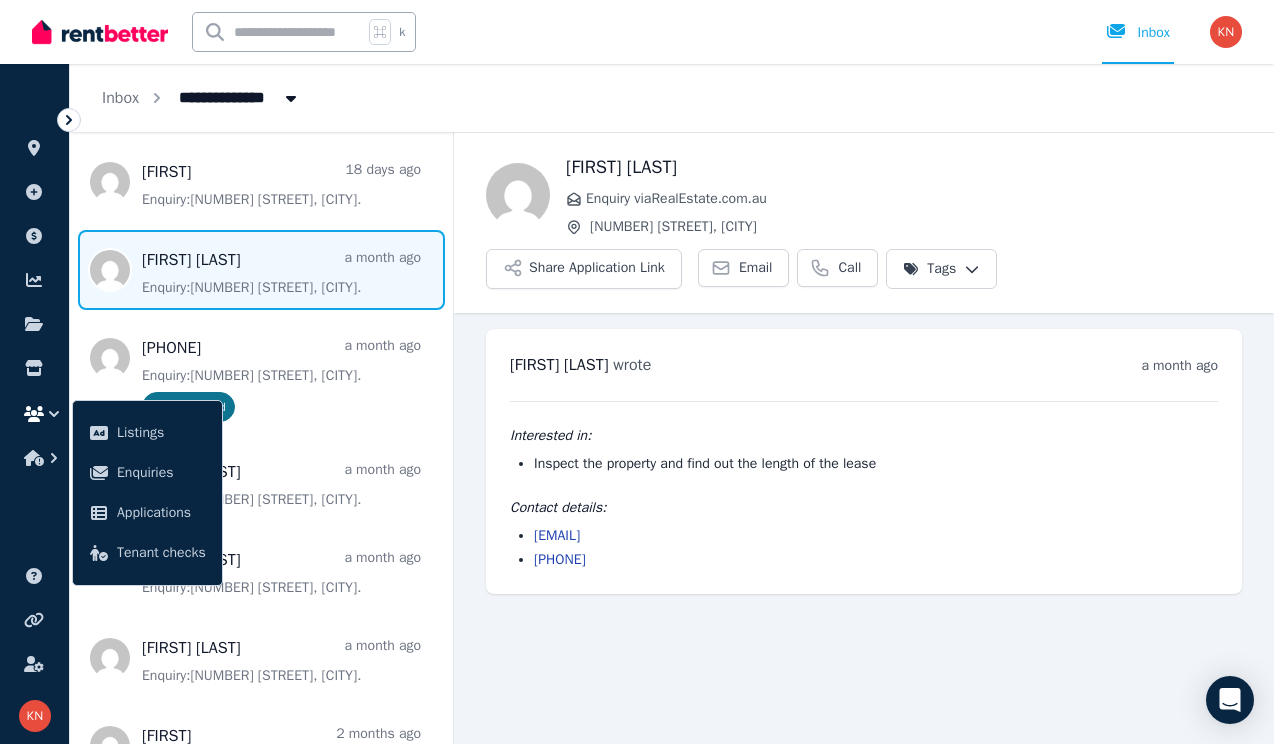 scroll, scrollTop: 0, scrollLeft: 0, axis: both 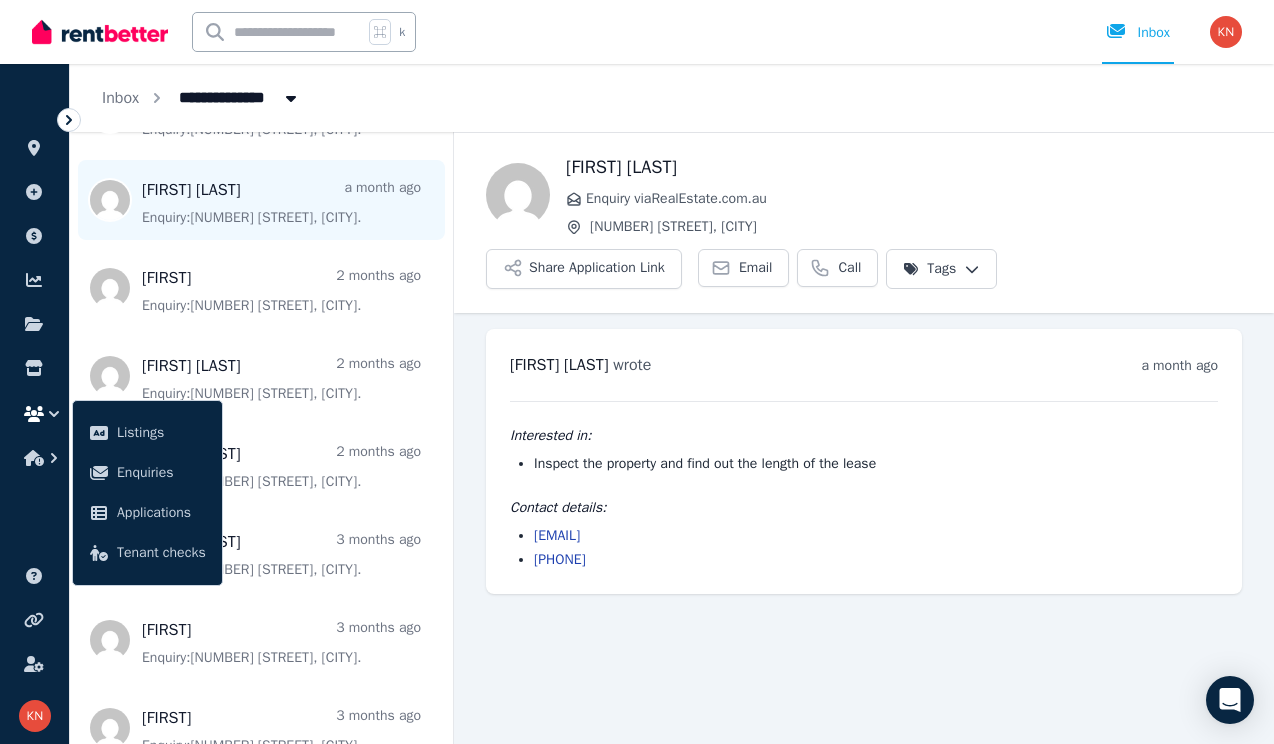 click at bounding box center [261, 200] 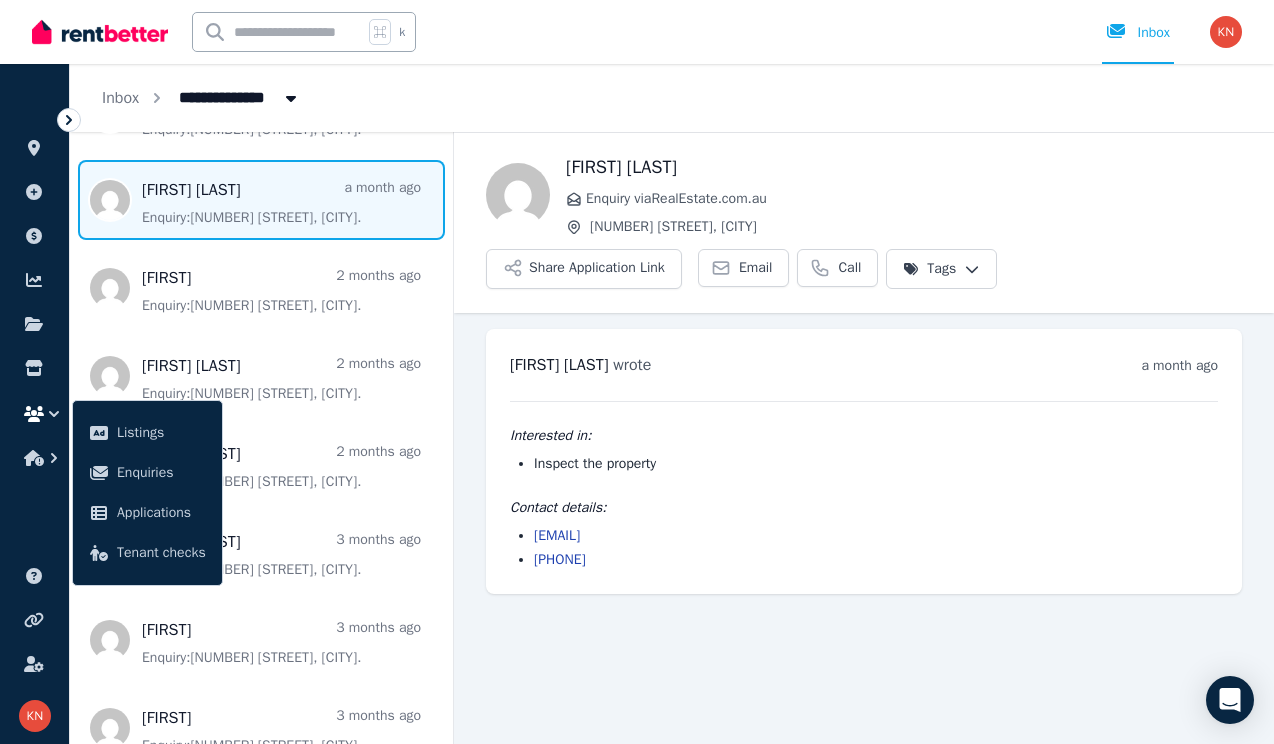 scroll, scrollTop: 0, scrollLeft: 0, axis: both 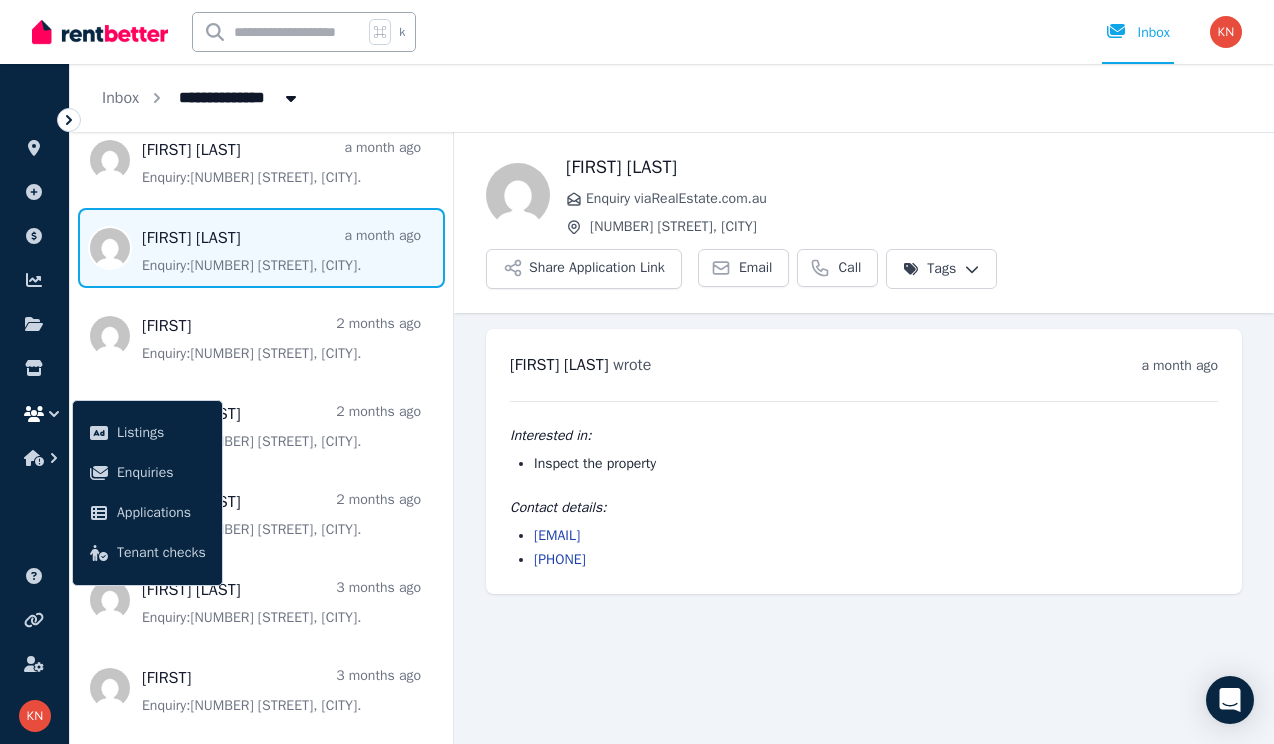 click 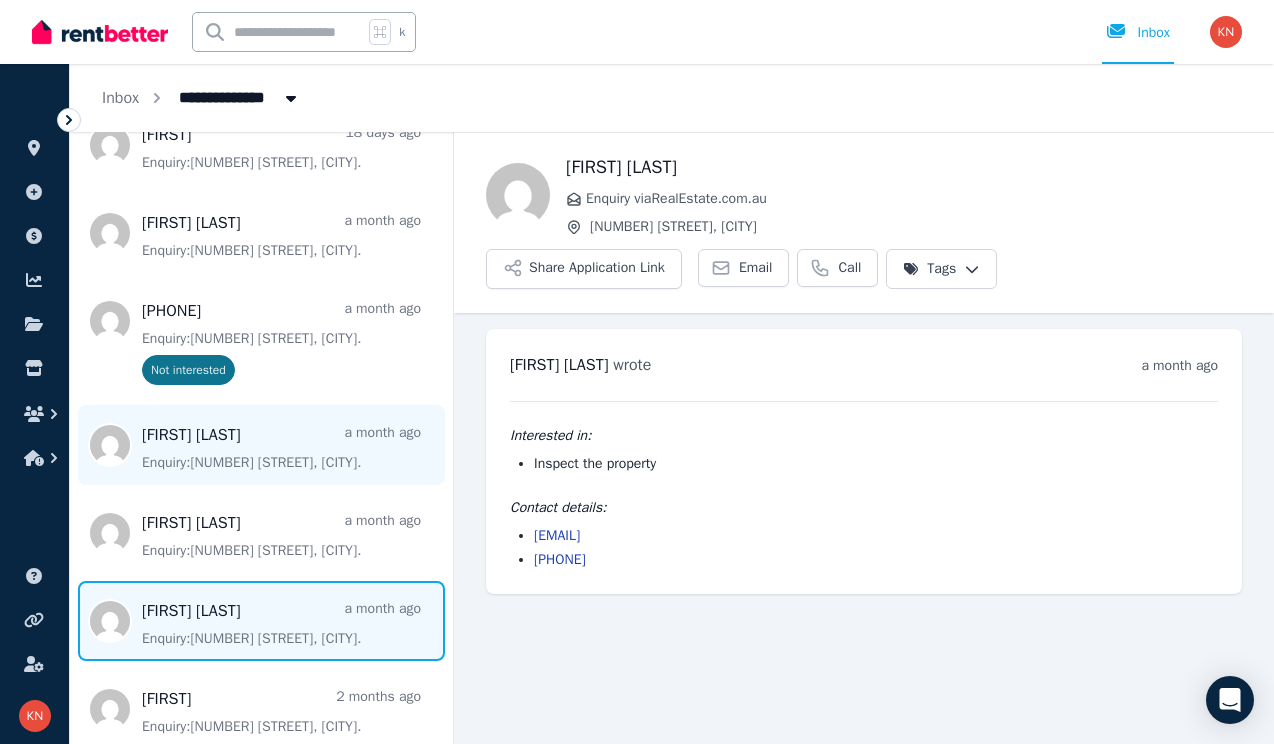 scroll, scrollTop: 367, scrollLeft: 0, axis: vertical 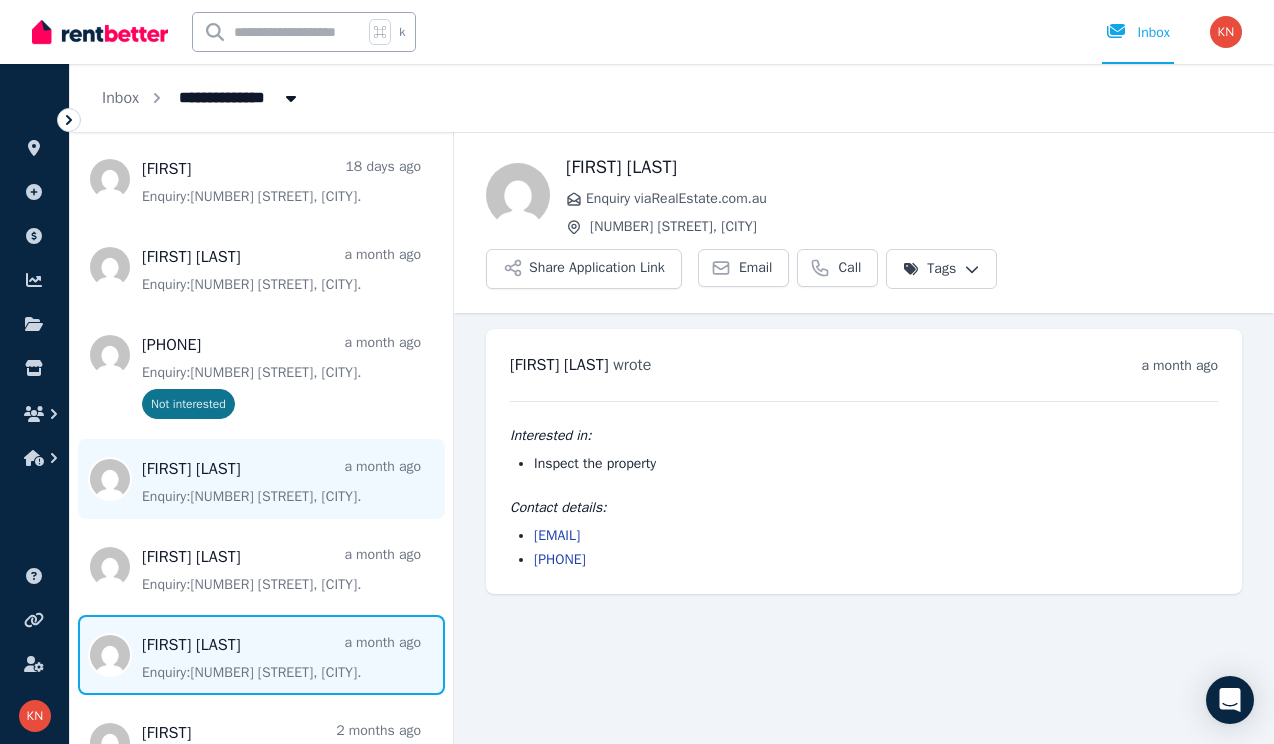 click at bounding box center (261, 479) 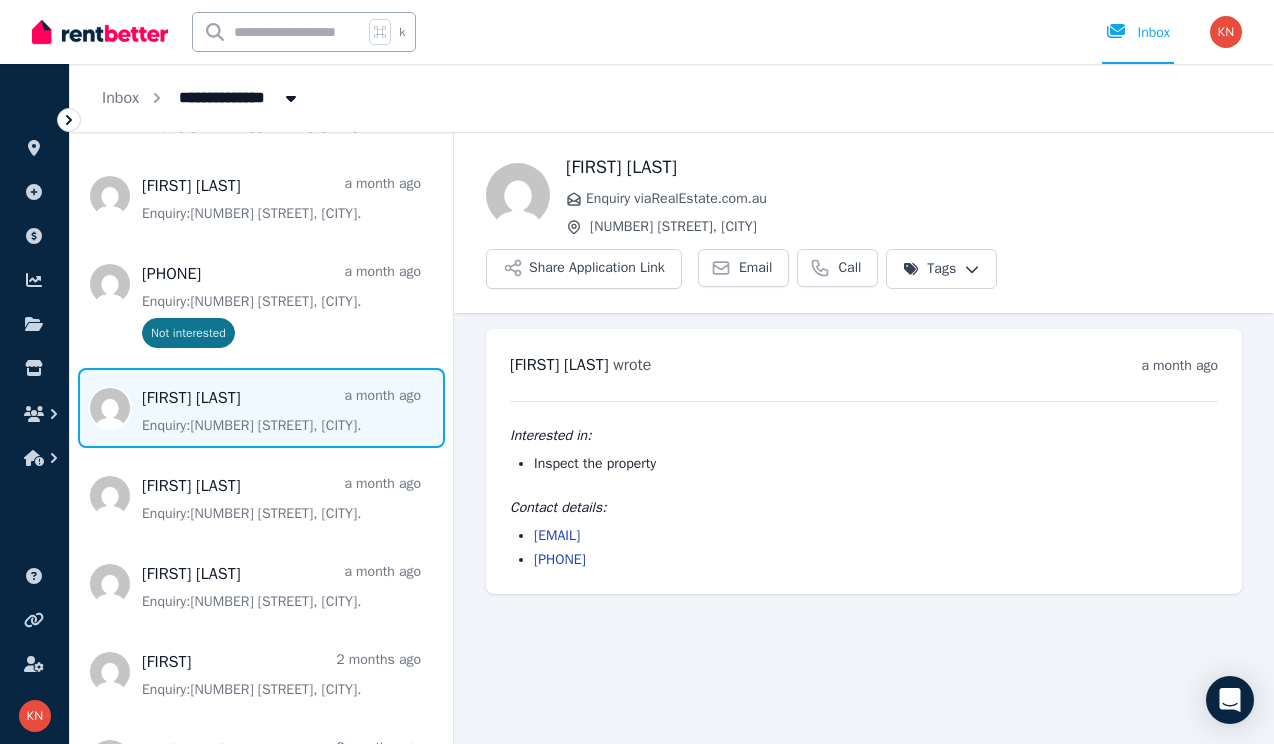 scroll, scrollTop: 495, scrollLeft: 0, axis: vertical 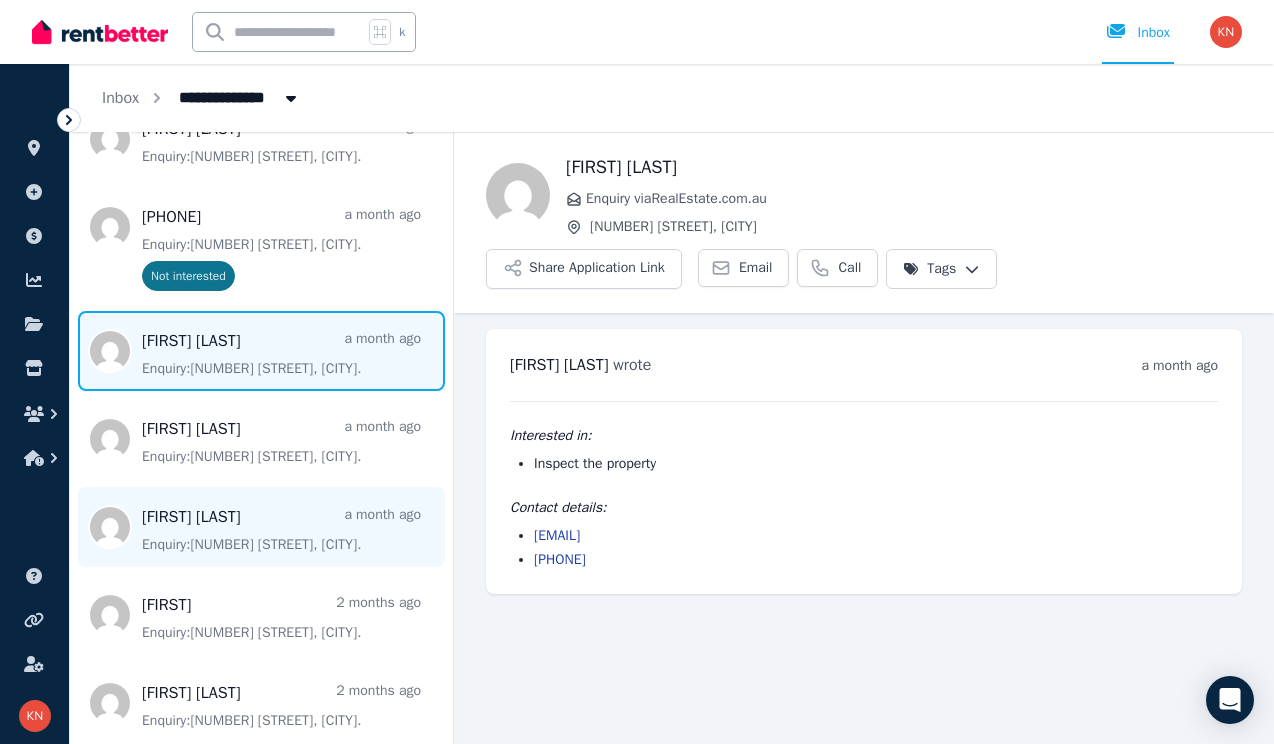 click at bounding box center [261, 527] 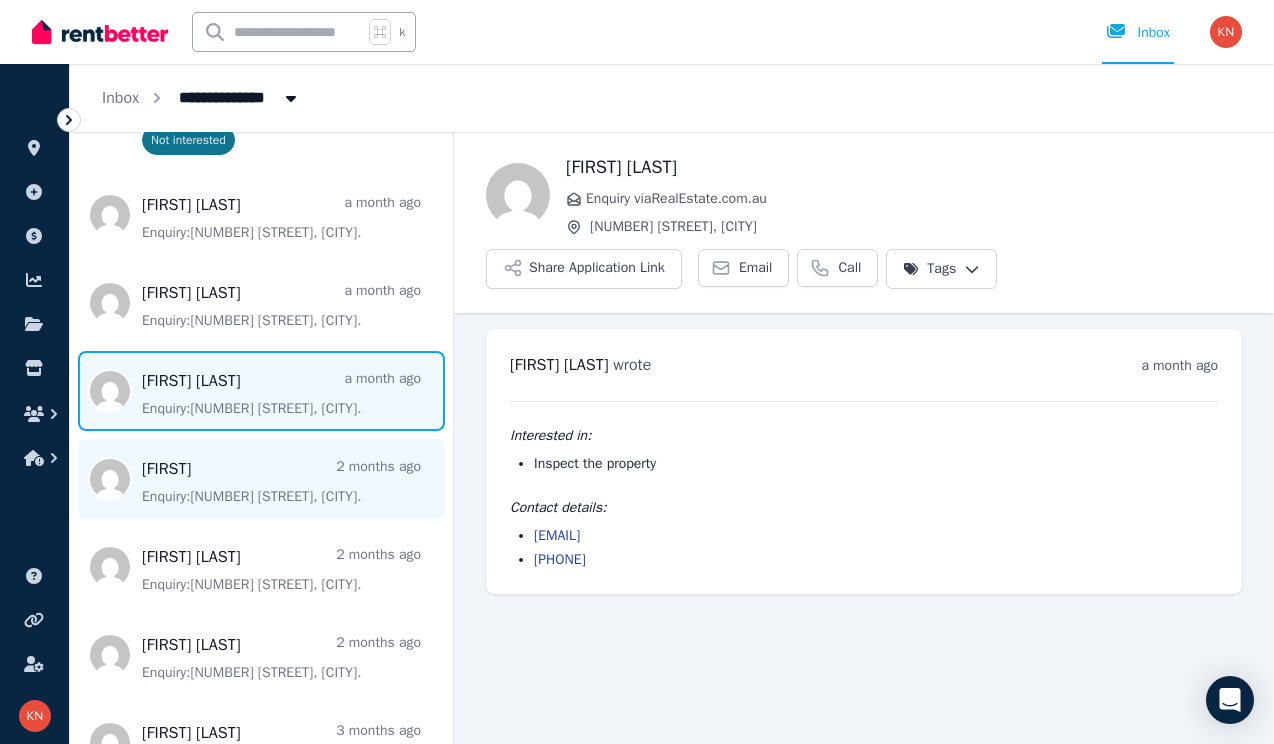 scroll, scrollTop: 634, scrollLeft: 0, axis: vertical 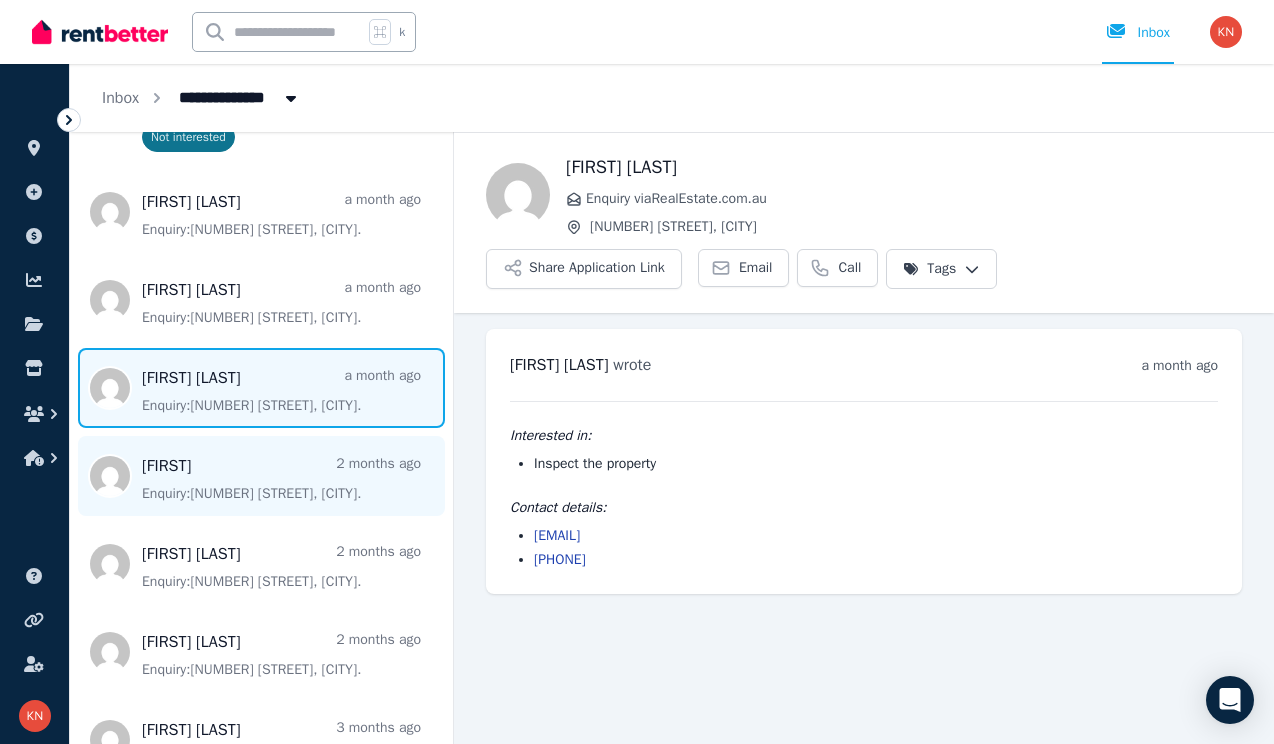 click at bounding box center (261, 476) 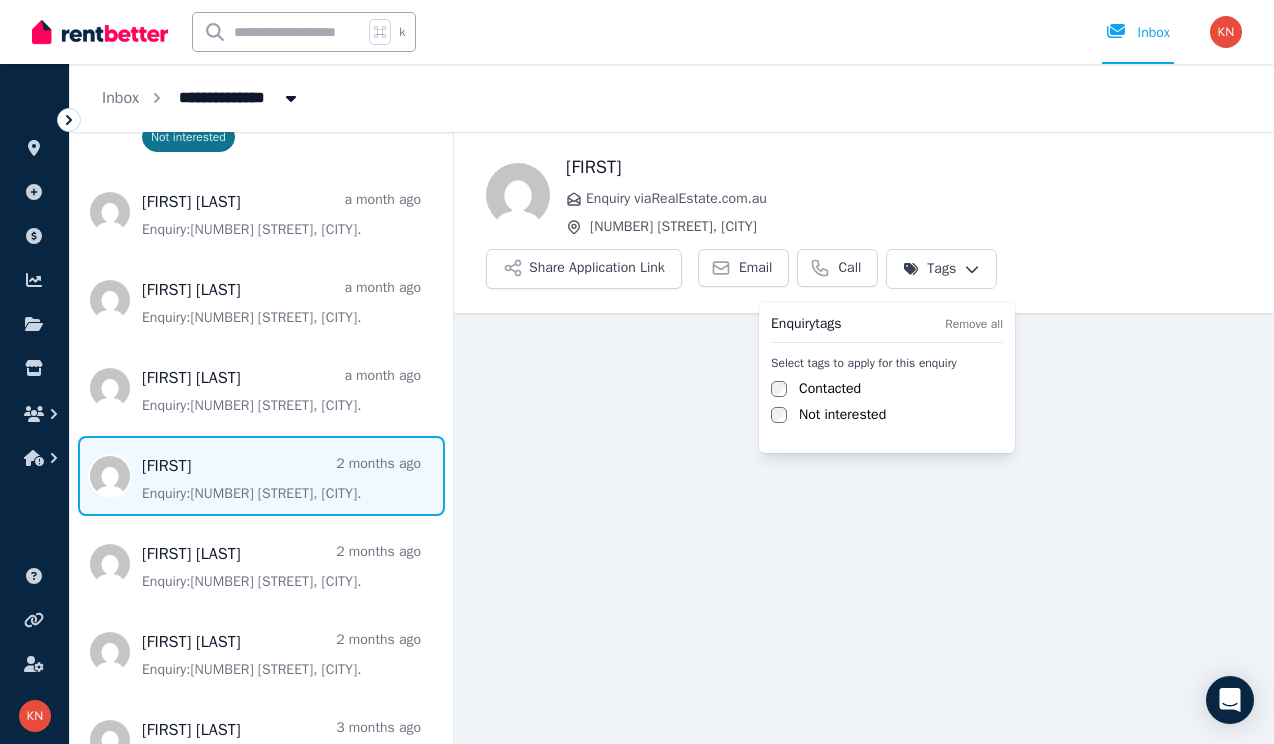 click on "**********" at bounding box center (637, 372) 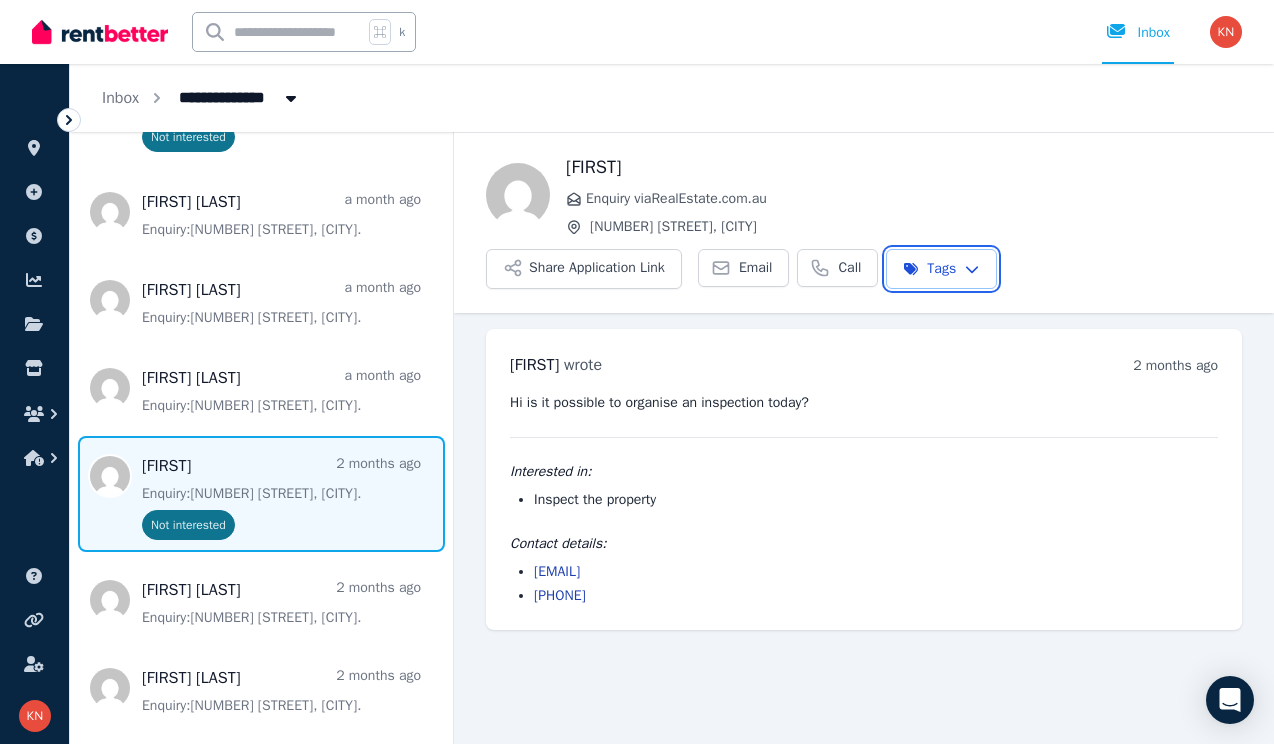 click on "**********" at bounding box center [637, 372] 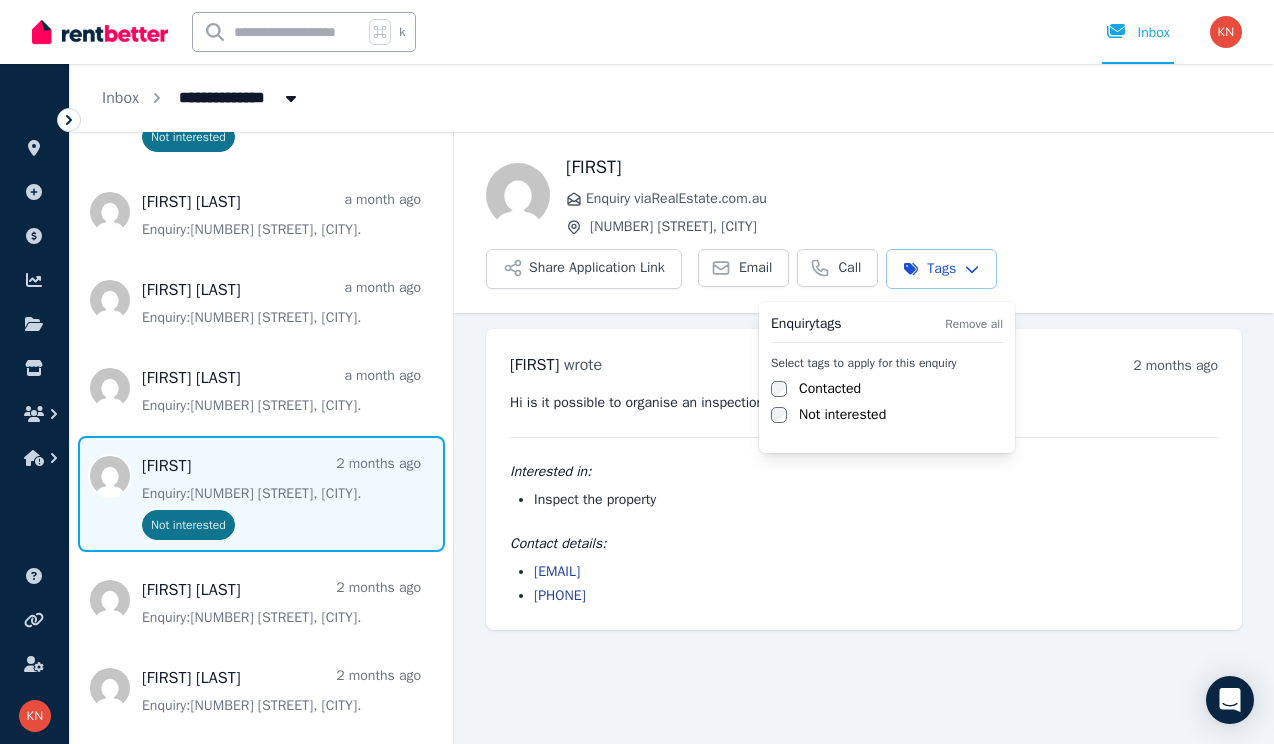 click on "**********" at bounding box center [637, 372] 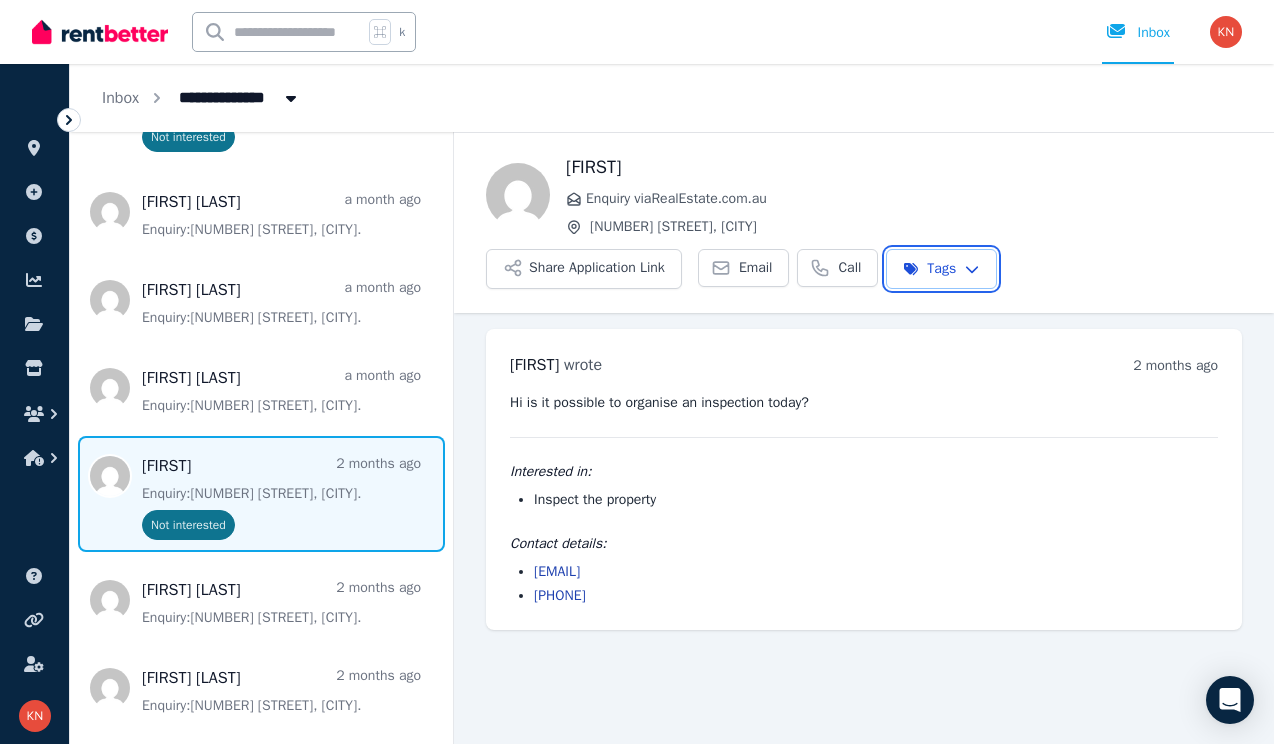 click on "**********" at bounding box center (637, 372) 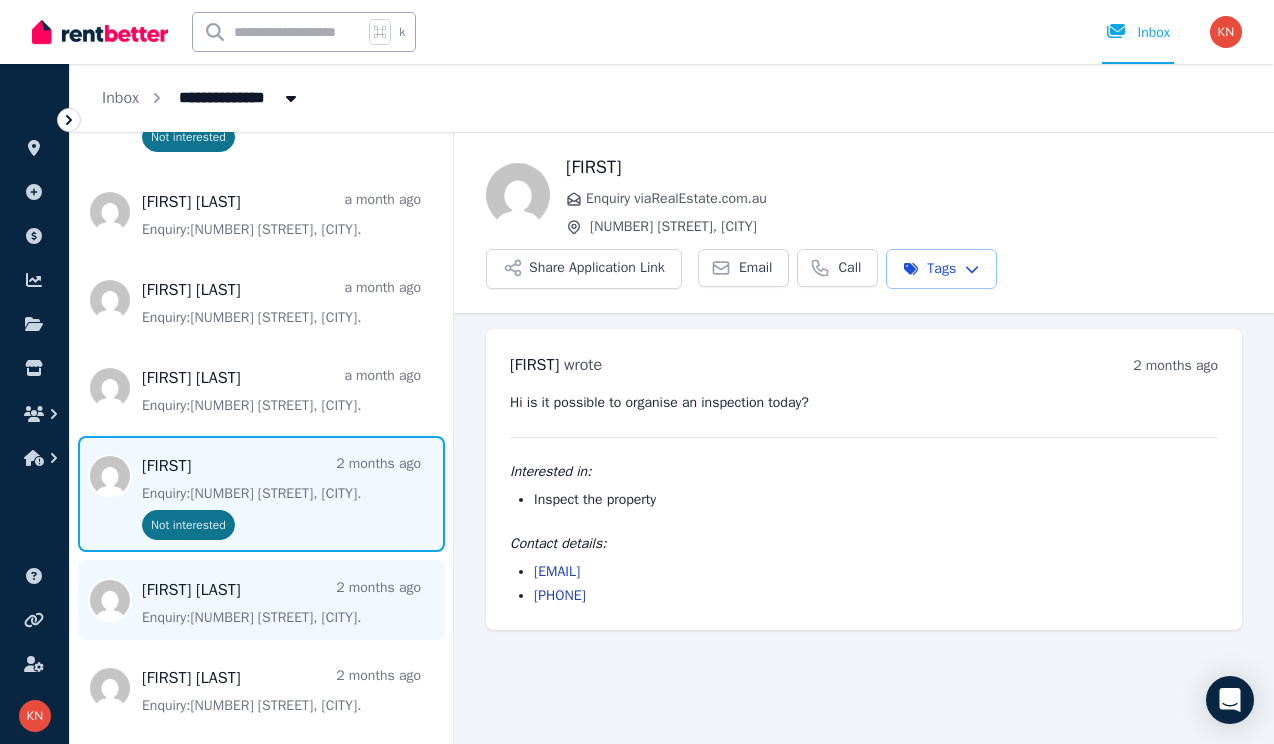 click at bounding box center (261, 600) 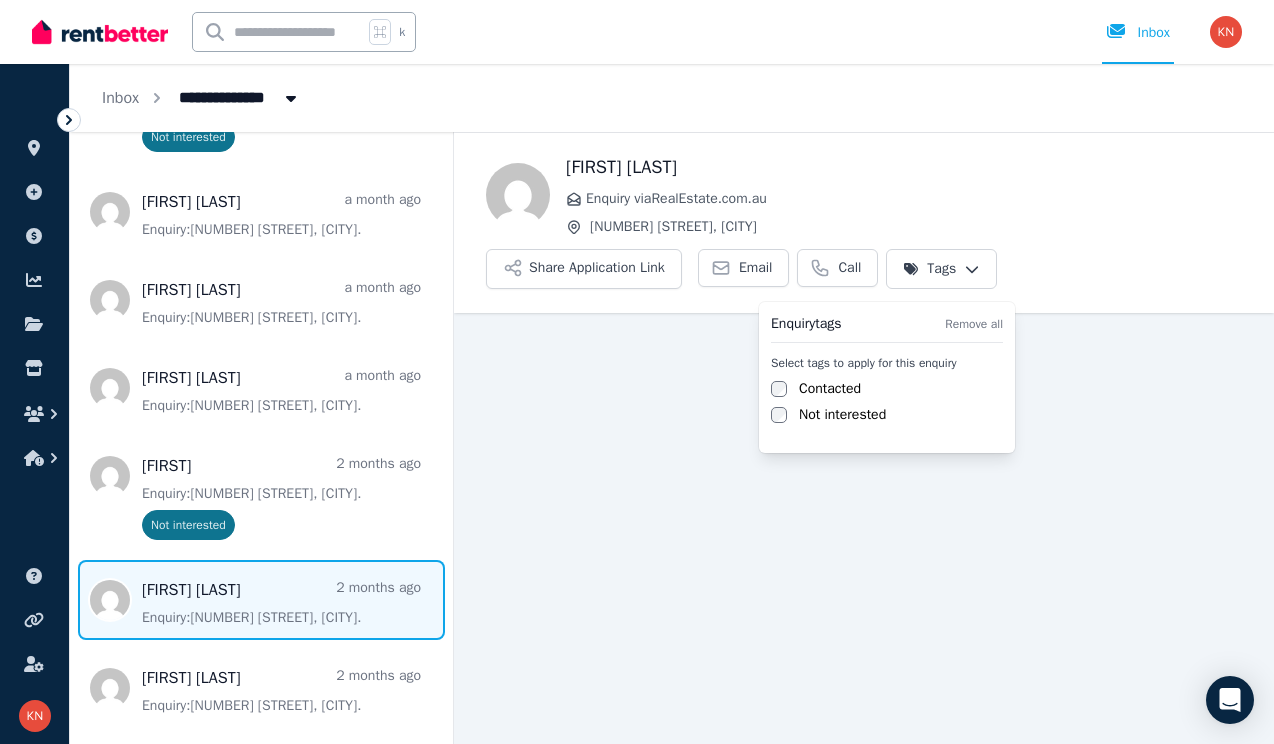 click on "**********" at bounding box center (637, 372) 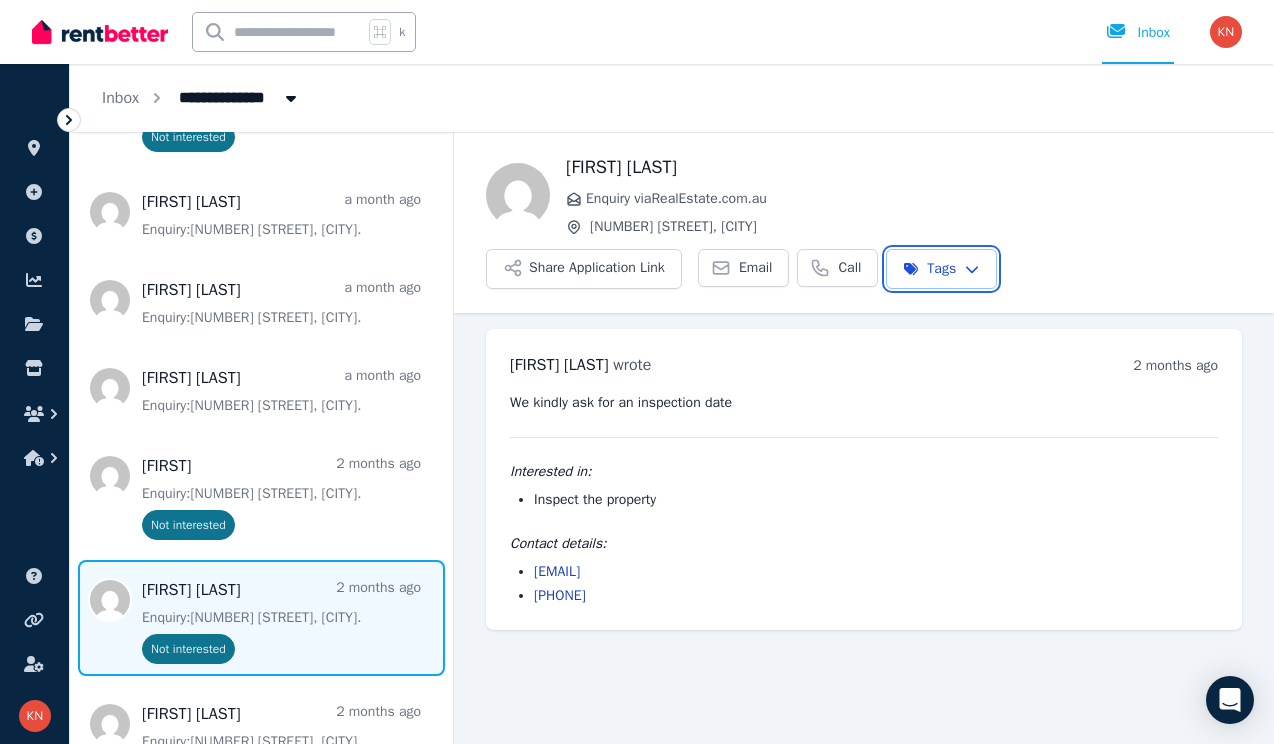 click on "**********" at bounding box center [637, 372] 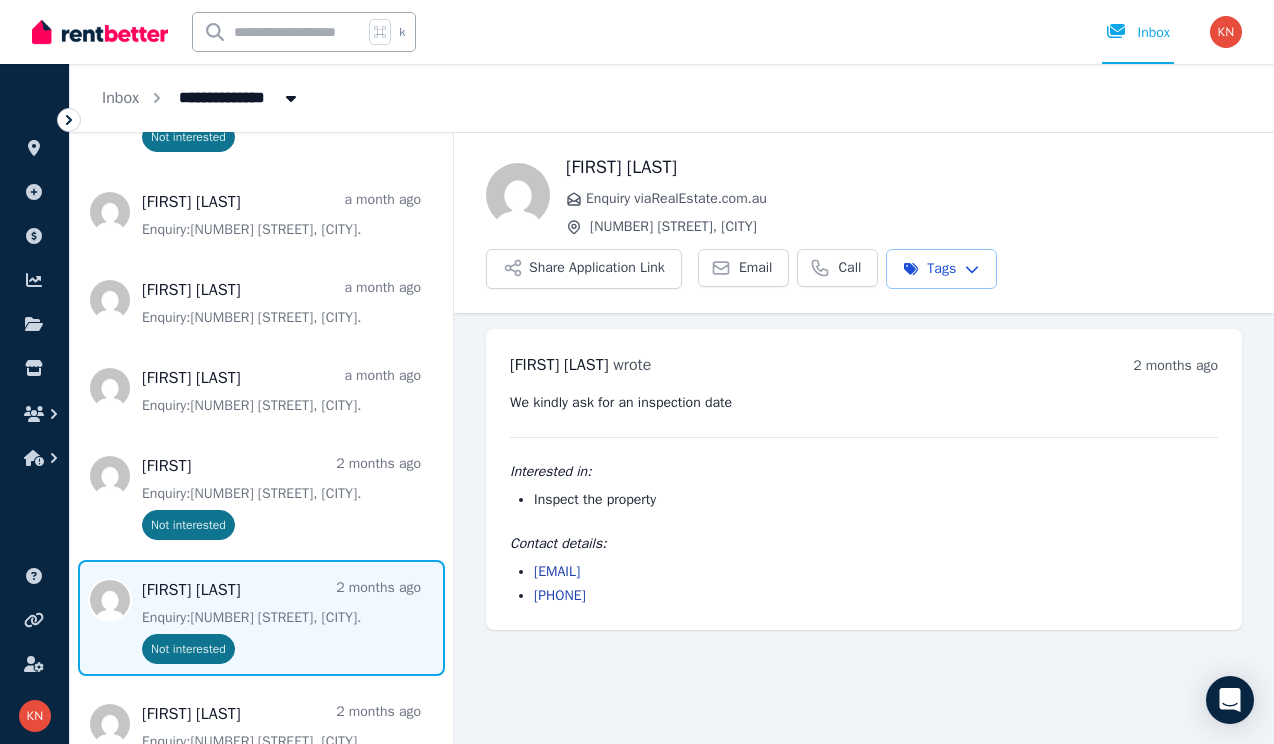 click on "[FIRST] [LAST] Enquiry via RealEstate.com.au [NUMBER] [STREET], [CITY] Share Application Link Email Call Tags" at bounding box center [864, 221] 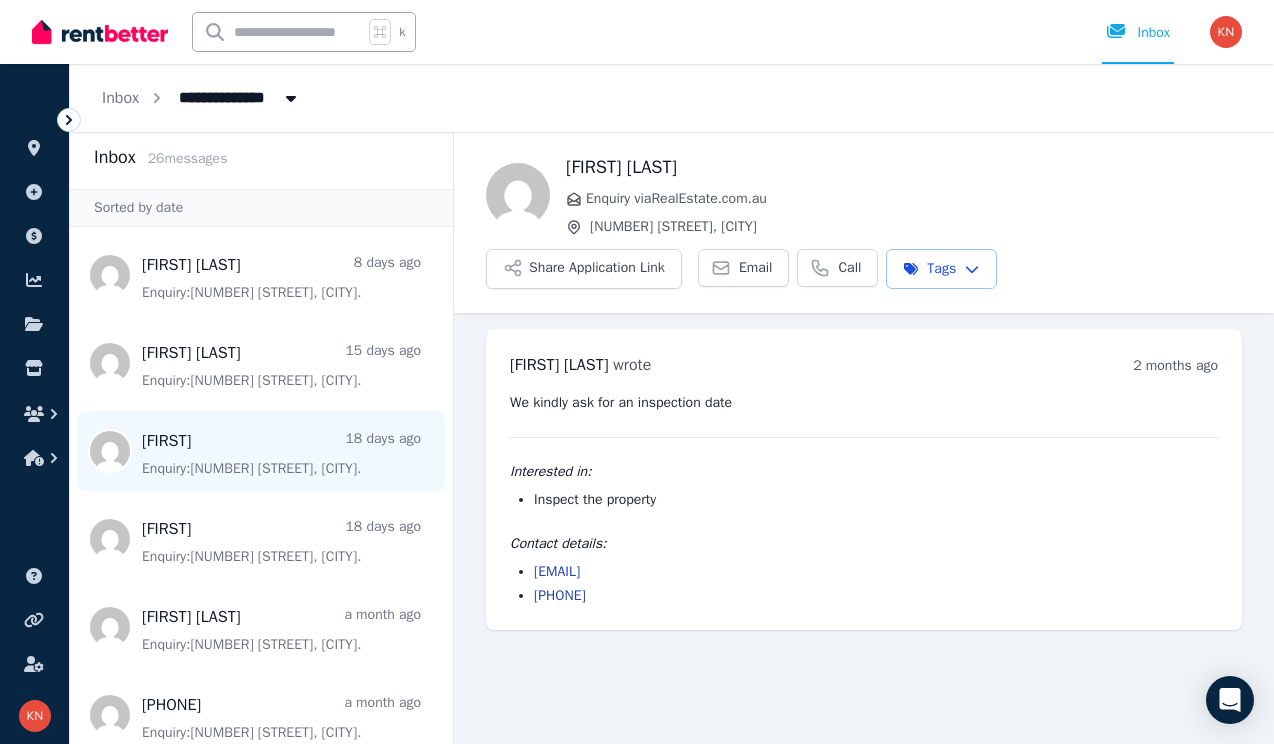 scroll, scrollTop: 0, scrollLeft: 0, axis: both 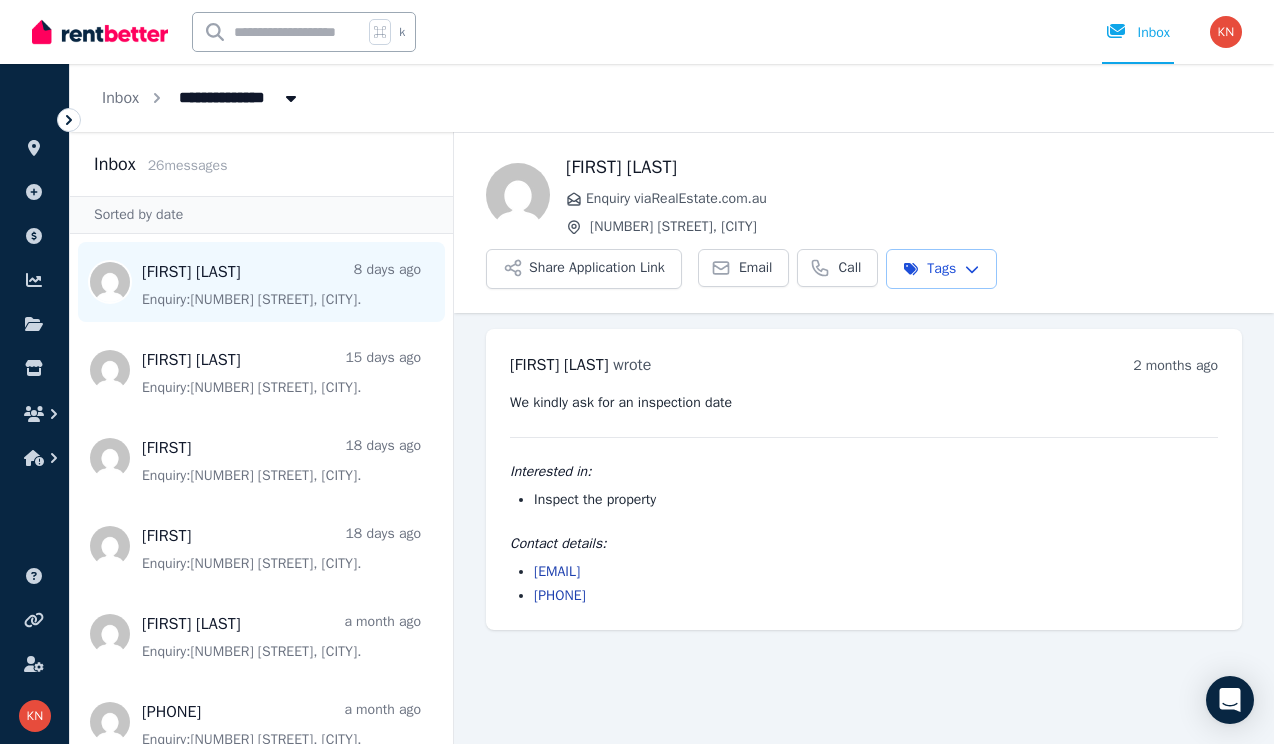 click at bounding box center [261, 282] 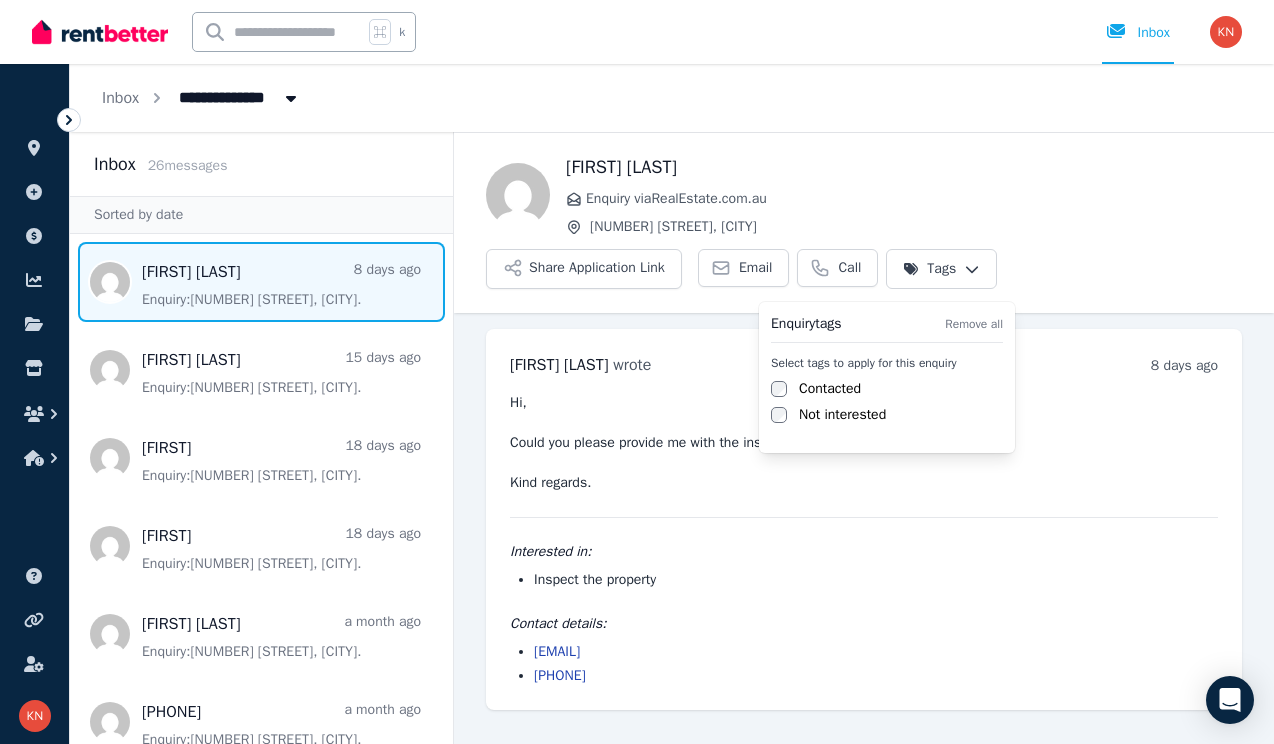 click on "**********" at bounding box center (637, 372) 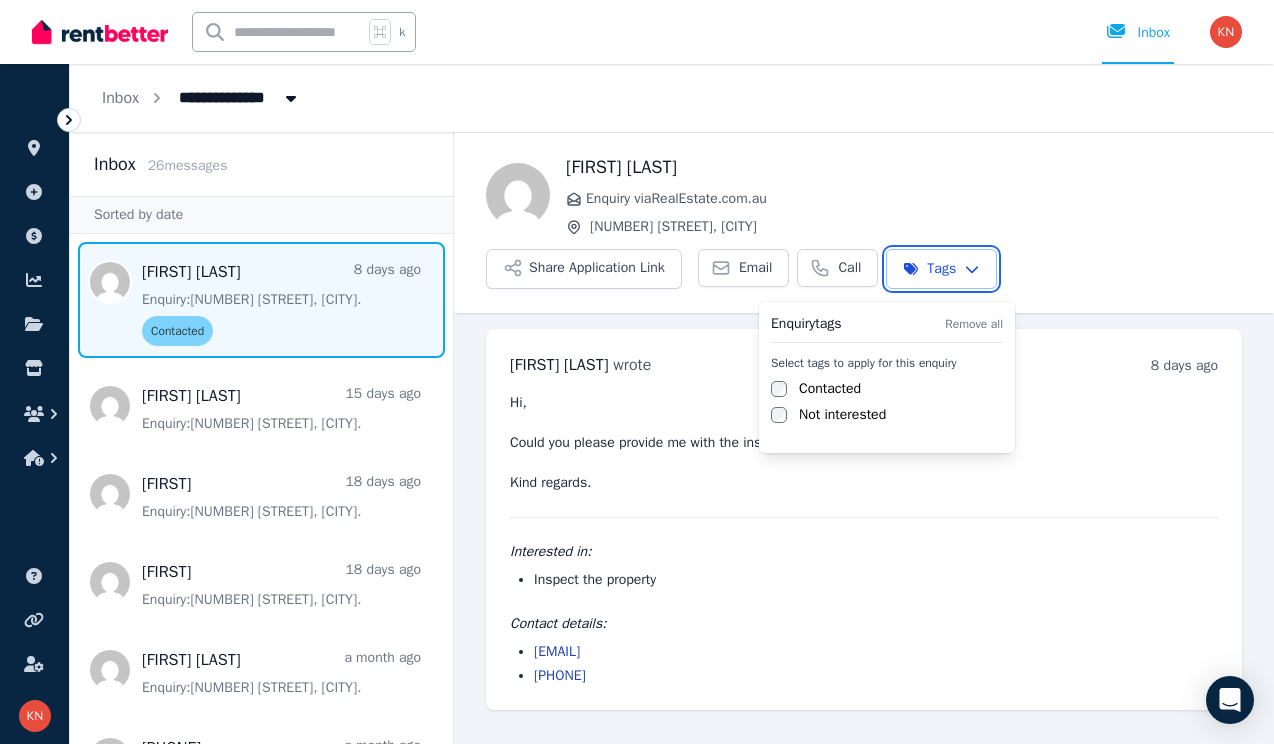 click on "**********" at bounding box center (637, 372) 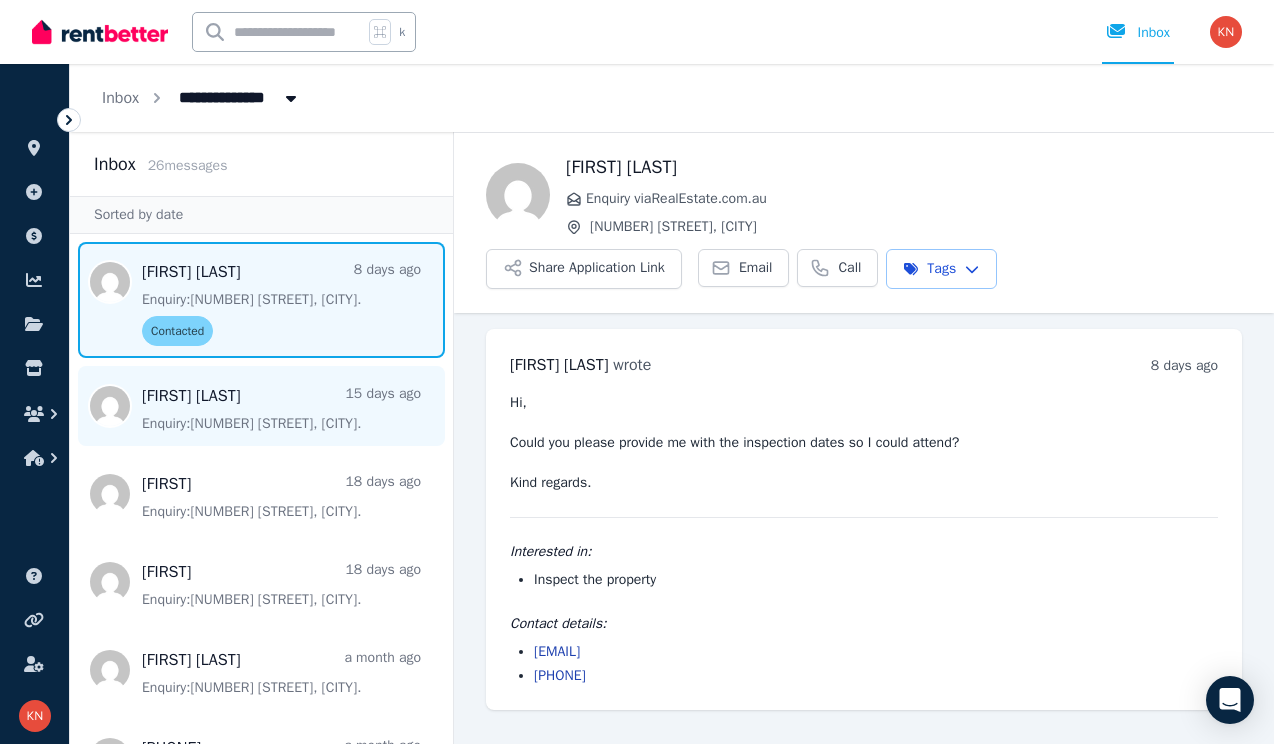 click at bounding box center [261, 406] 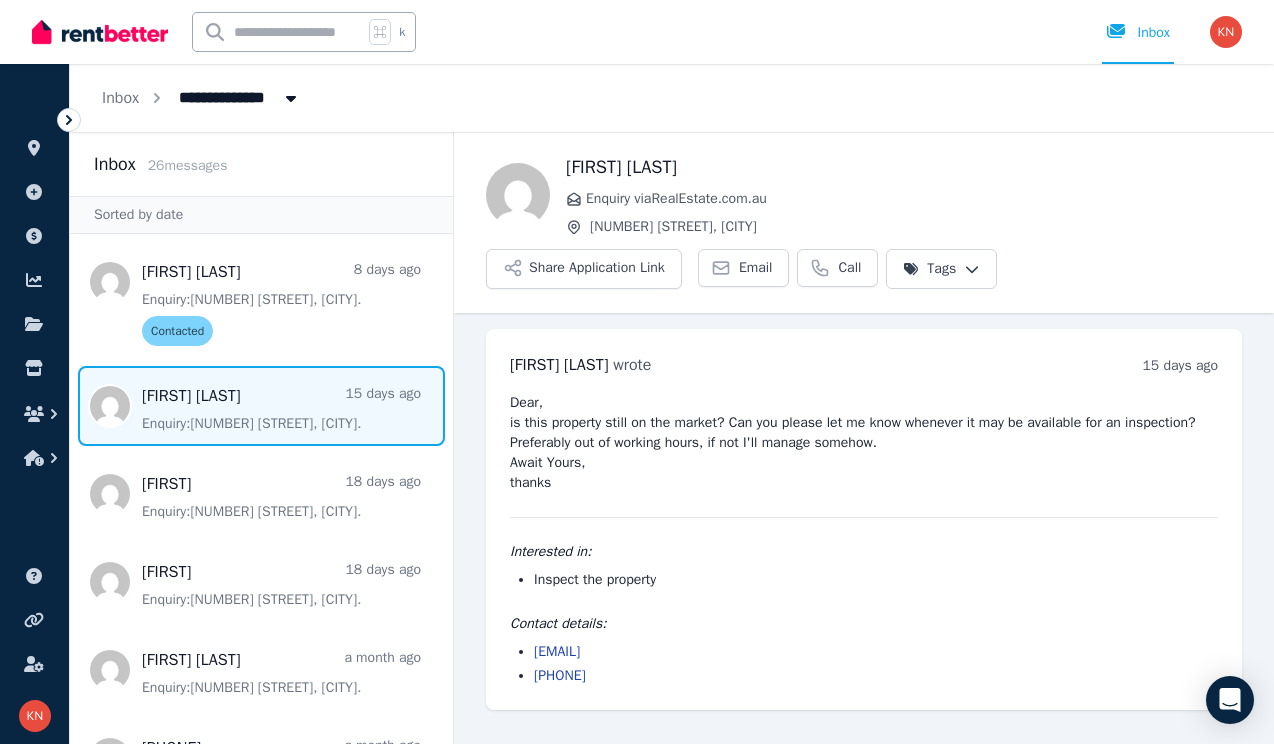 scroll, scrollTop: 2, scrollLeft: 0, axis: vertical 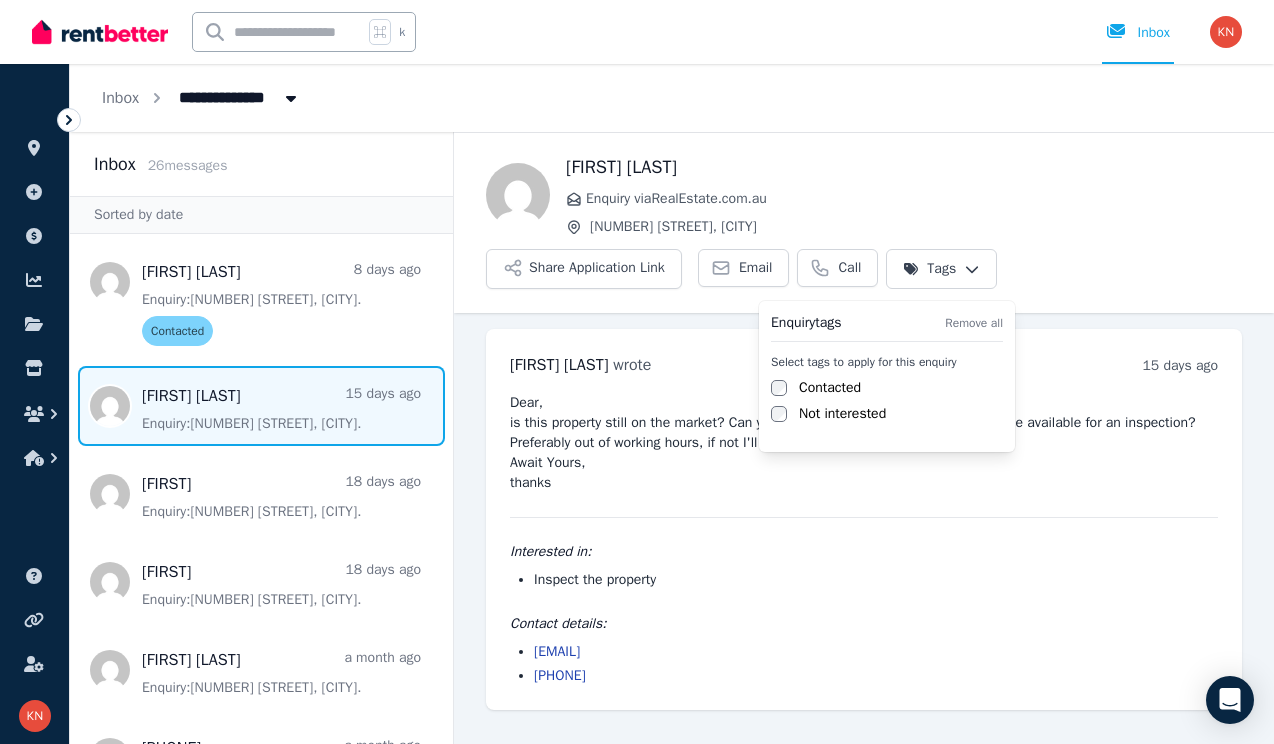 click on "**********" at bounding box center [637, 372] 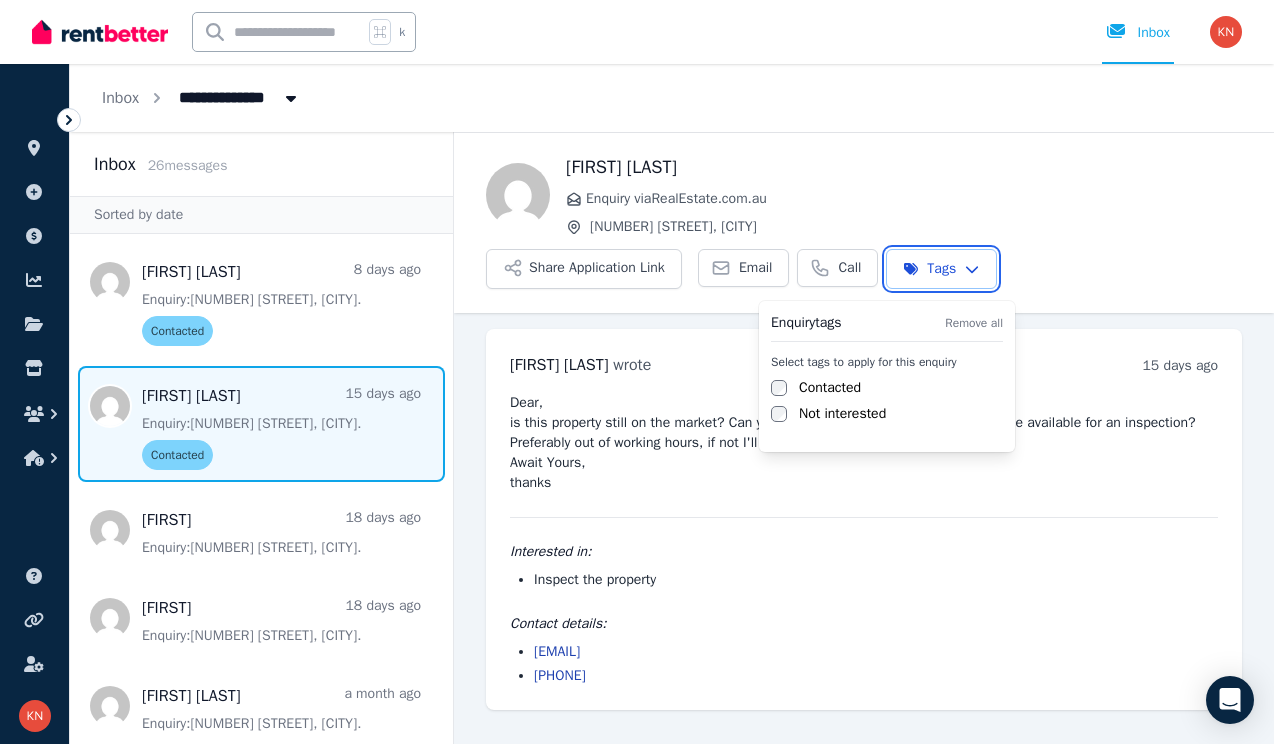 click on "**********" at bounding box center (637, 372) 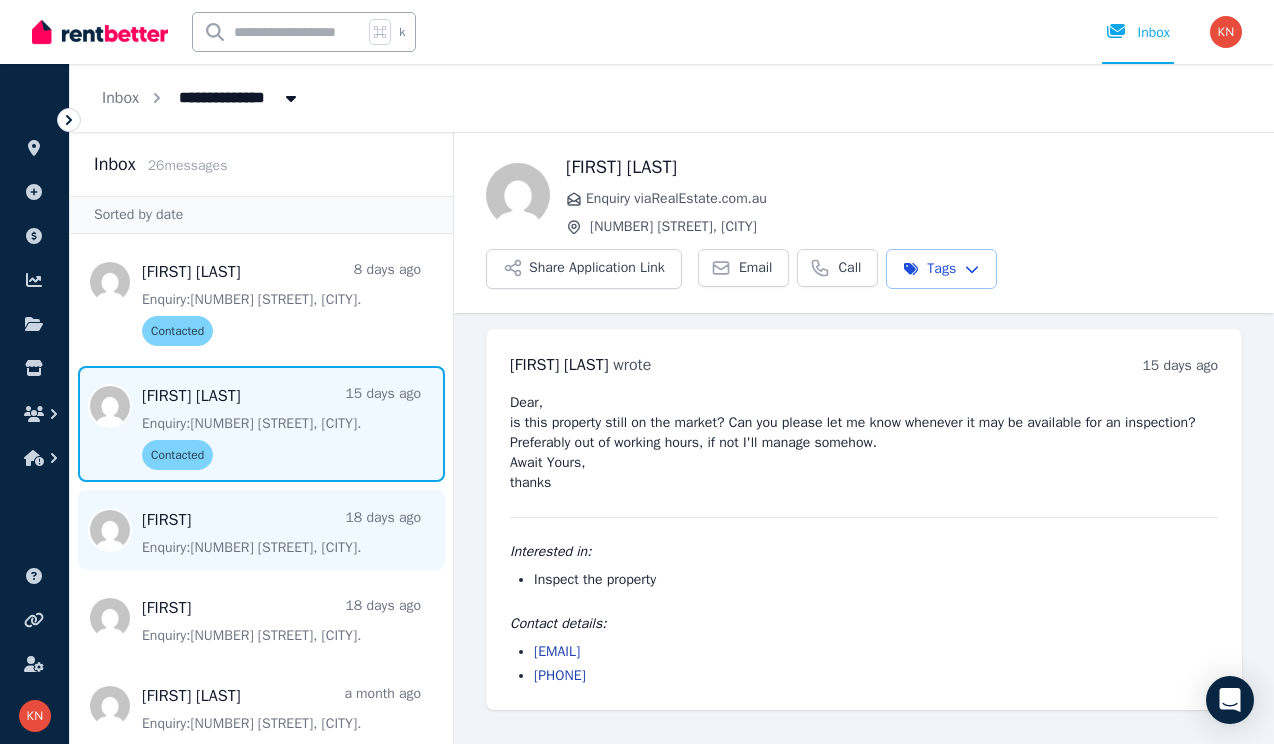 click at bounding box center (261, 530) 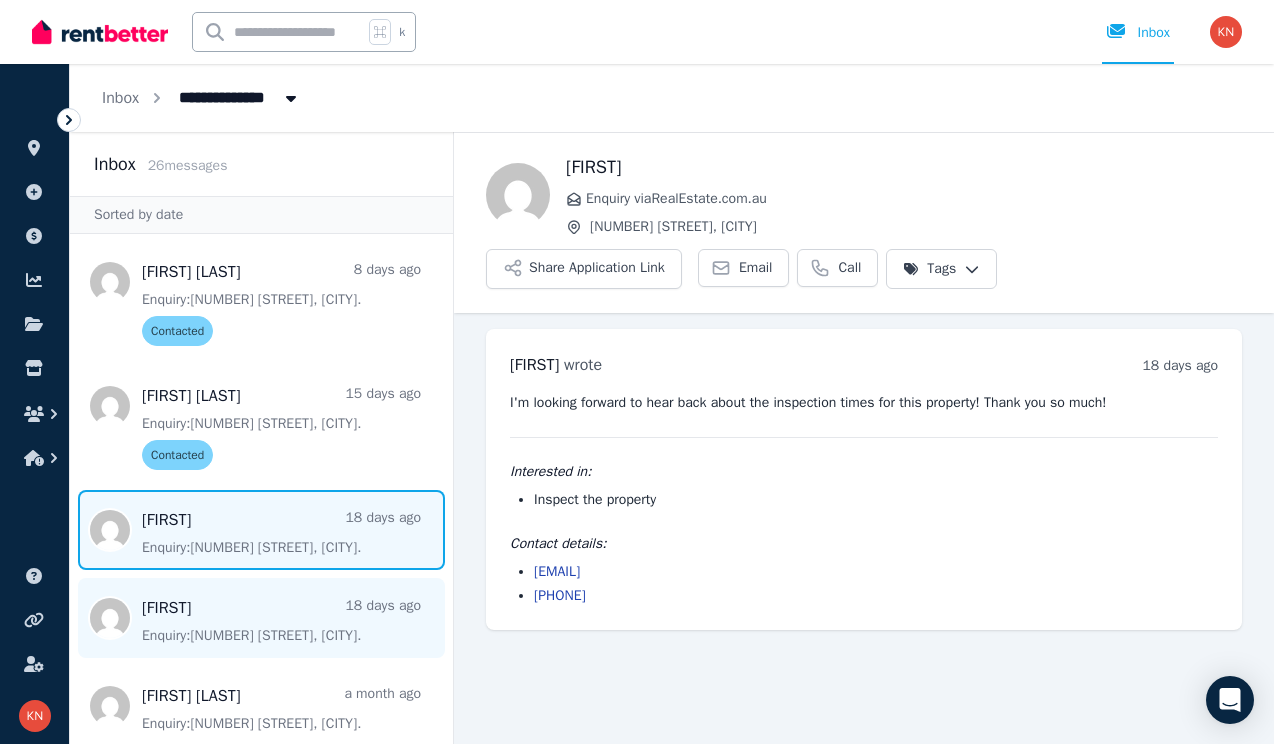 click at bounding box center (261, 618) 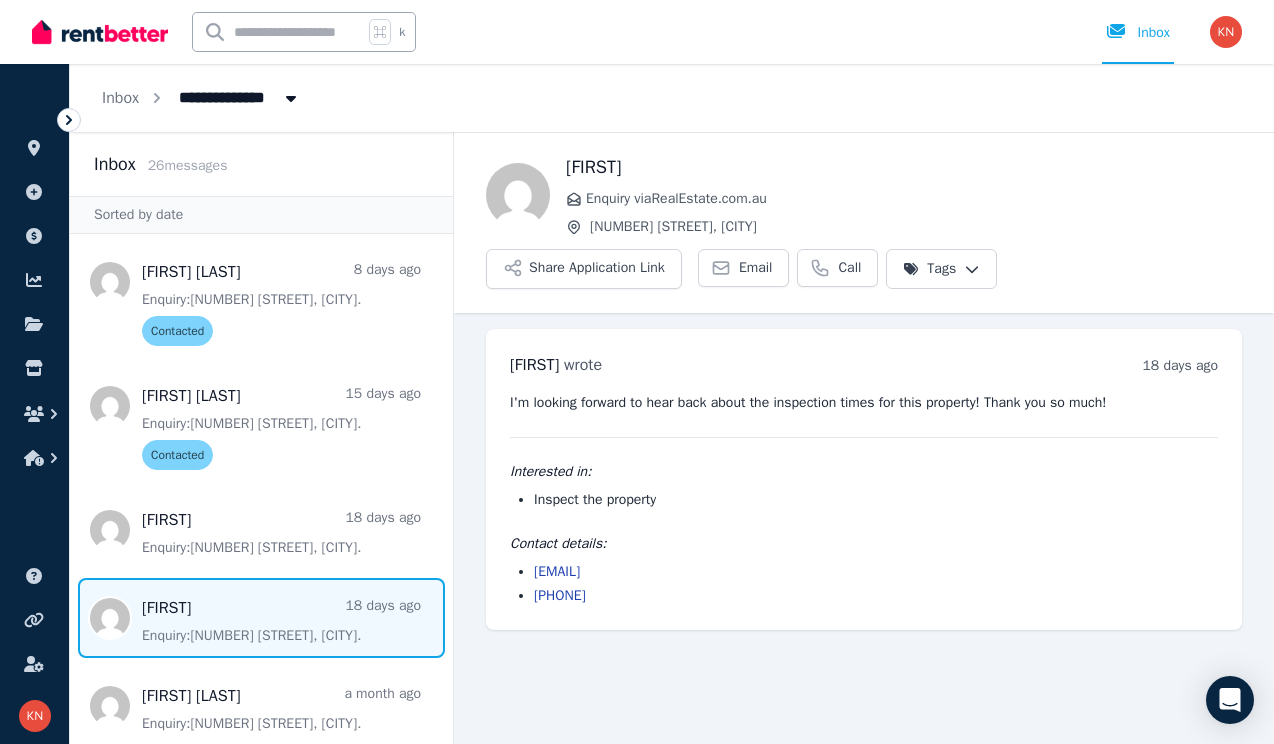 click at bounding box center (261, 618) 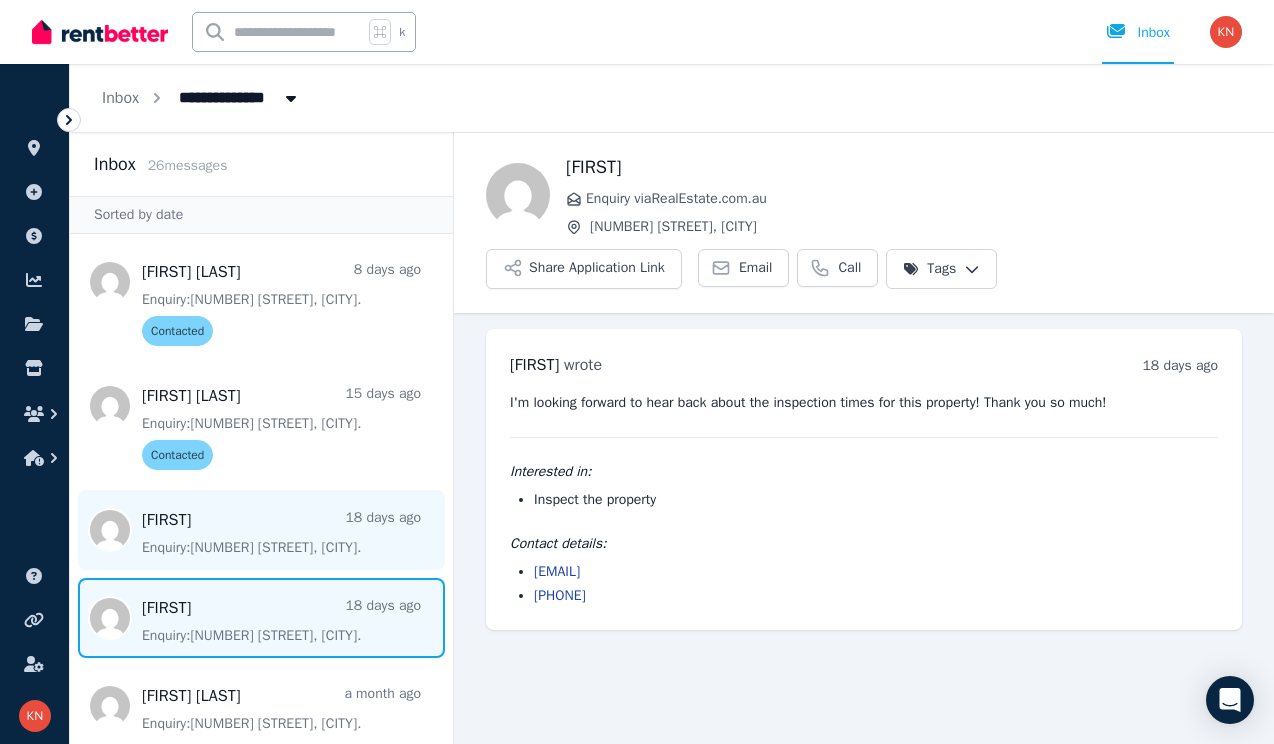 click at bounding box center (261, 530) 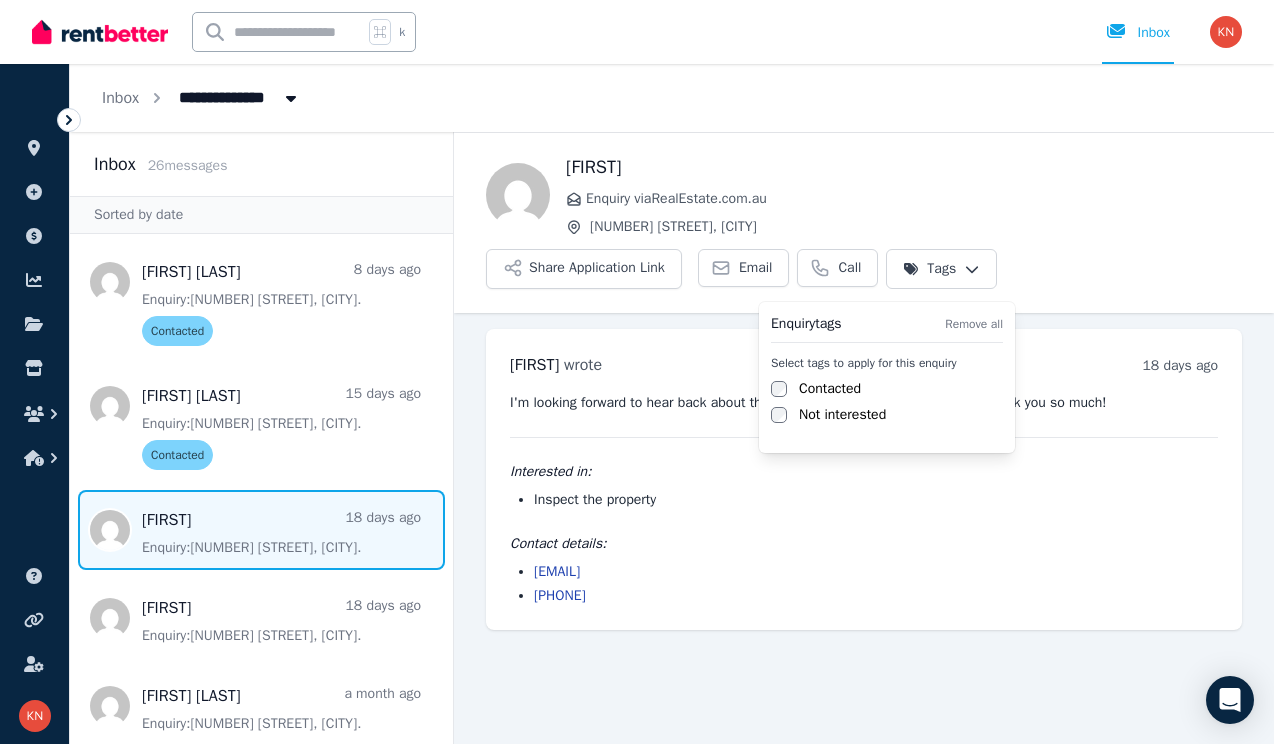 click on "**********" at bounding box center [637, 372] 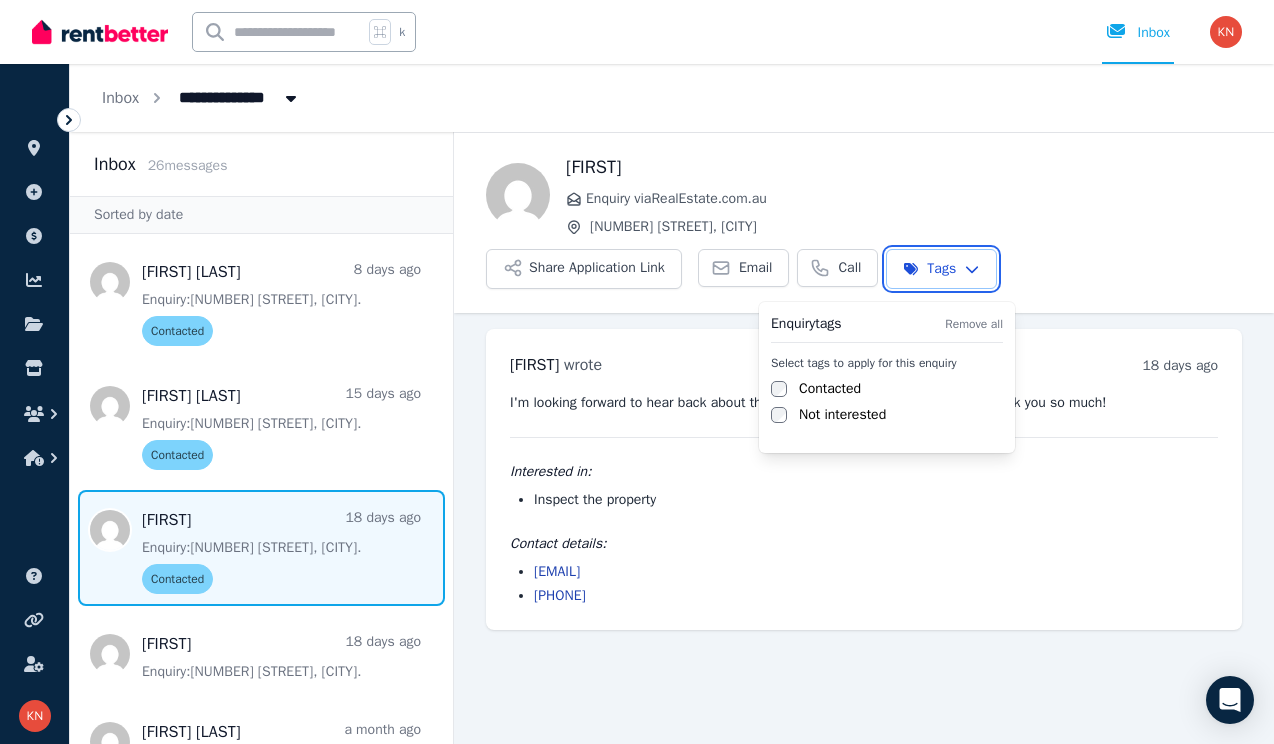 click on "**********" at bounding box center (637, 372) 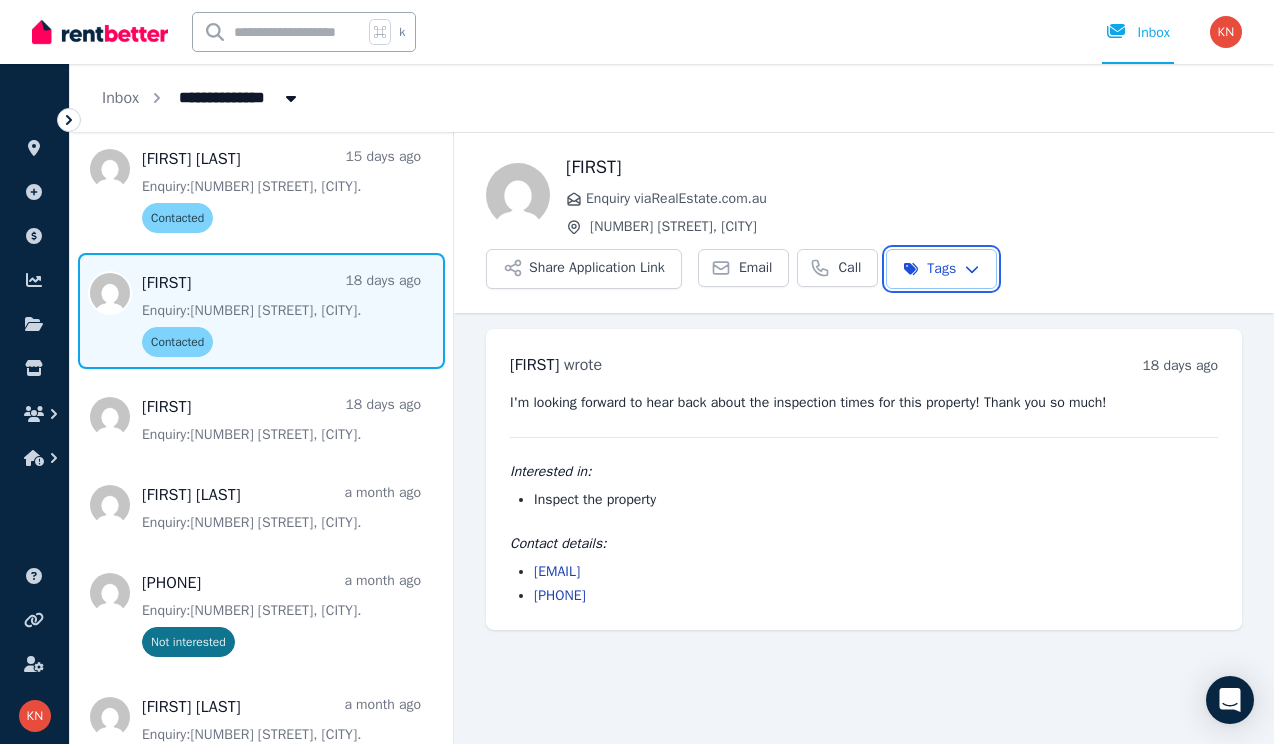 scroll, scrollTop: 246, scrollLeft: 0, axis: vertical 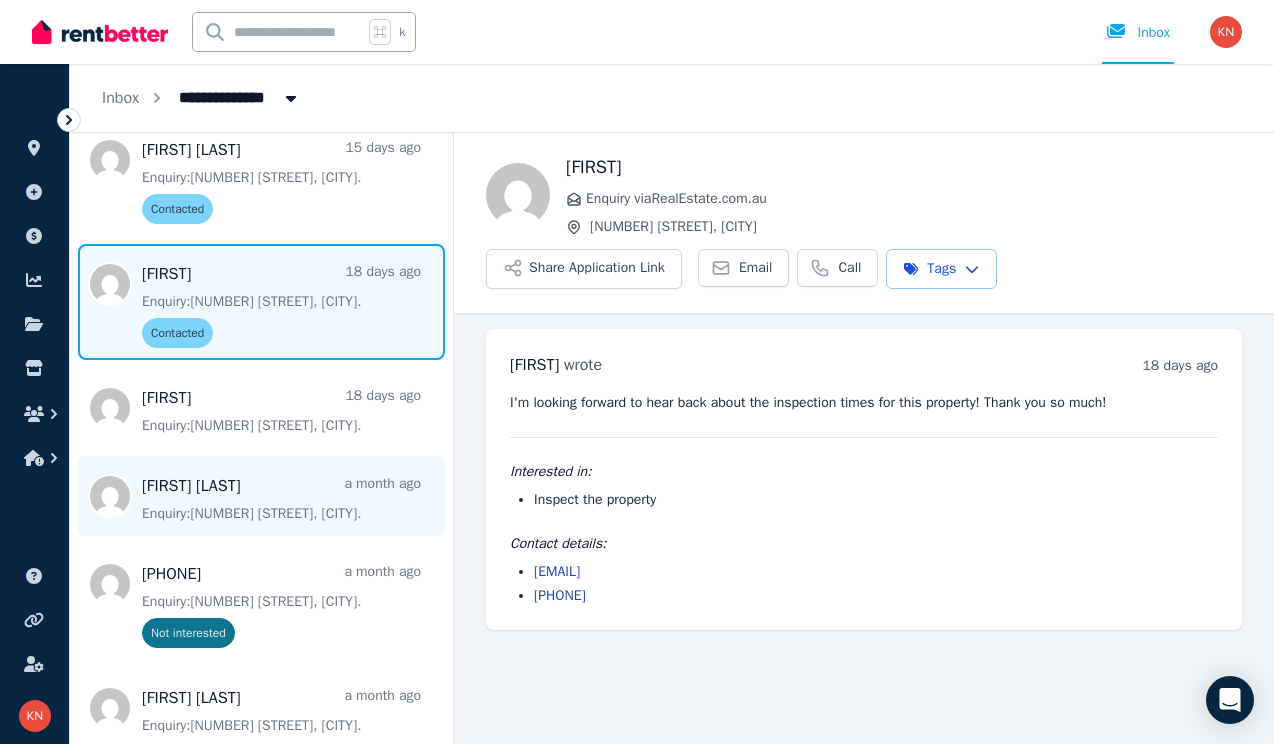 click at bounding box center (261, 496) 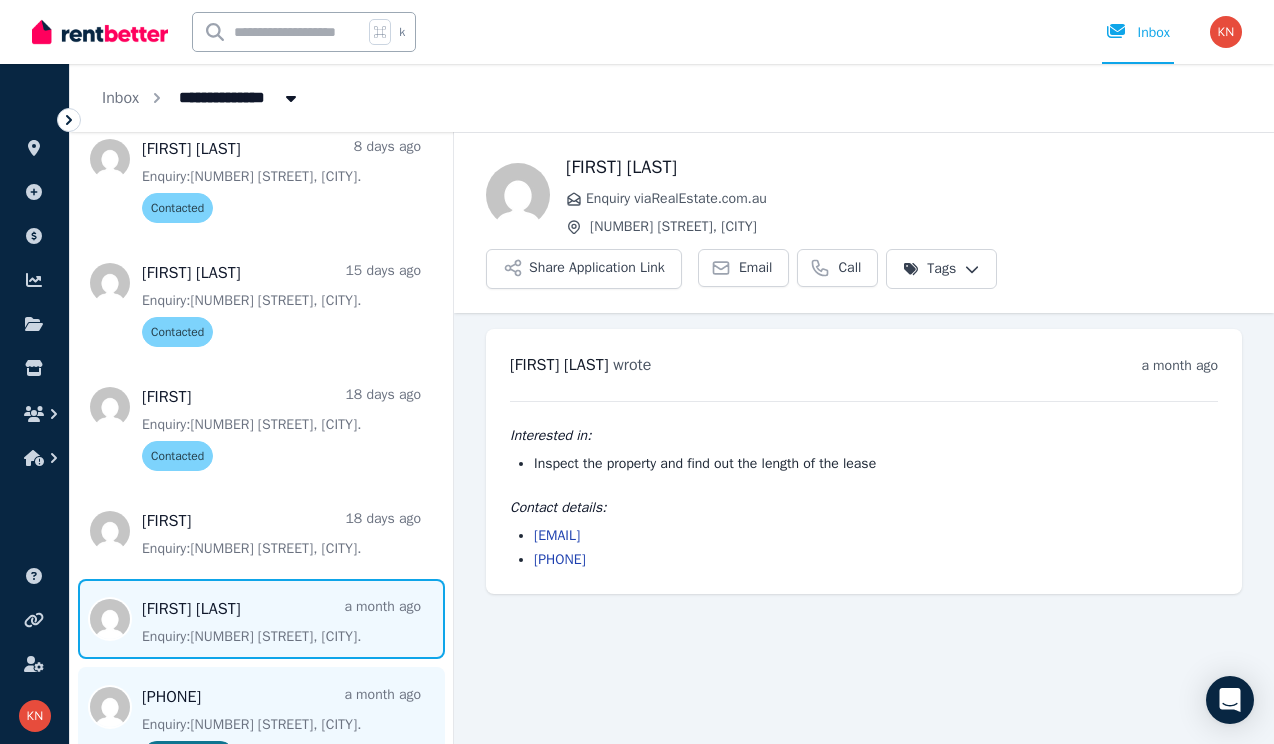 scroll, scrollTop: 107, scrollLeft: 0, axis: vertical 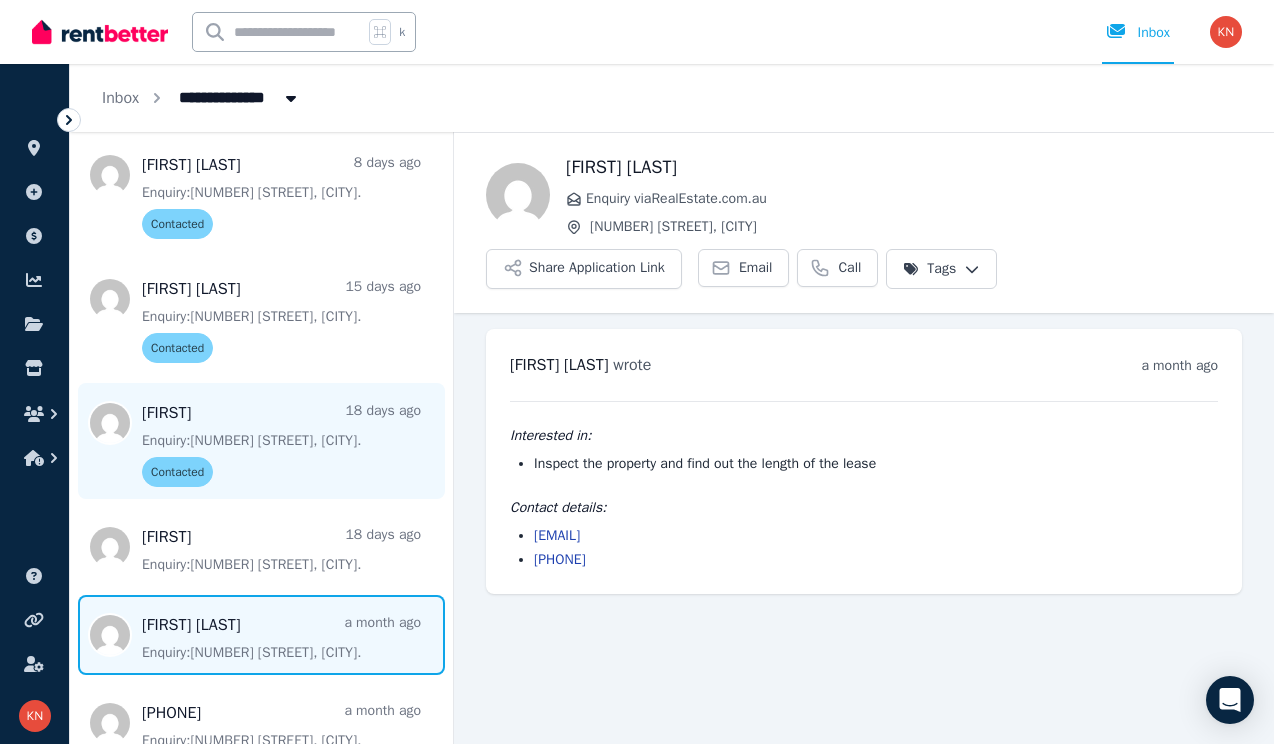 click at bounding box center (261, 441) 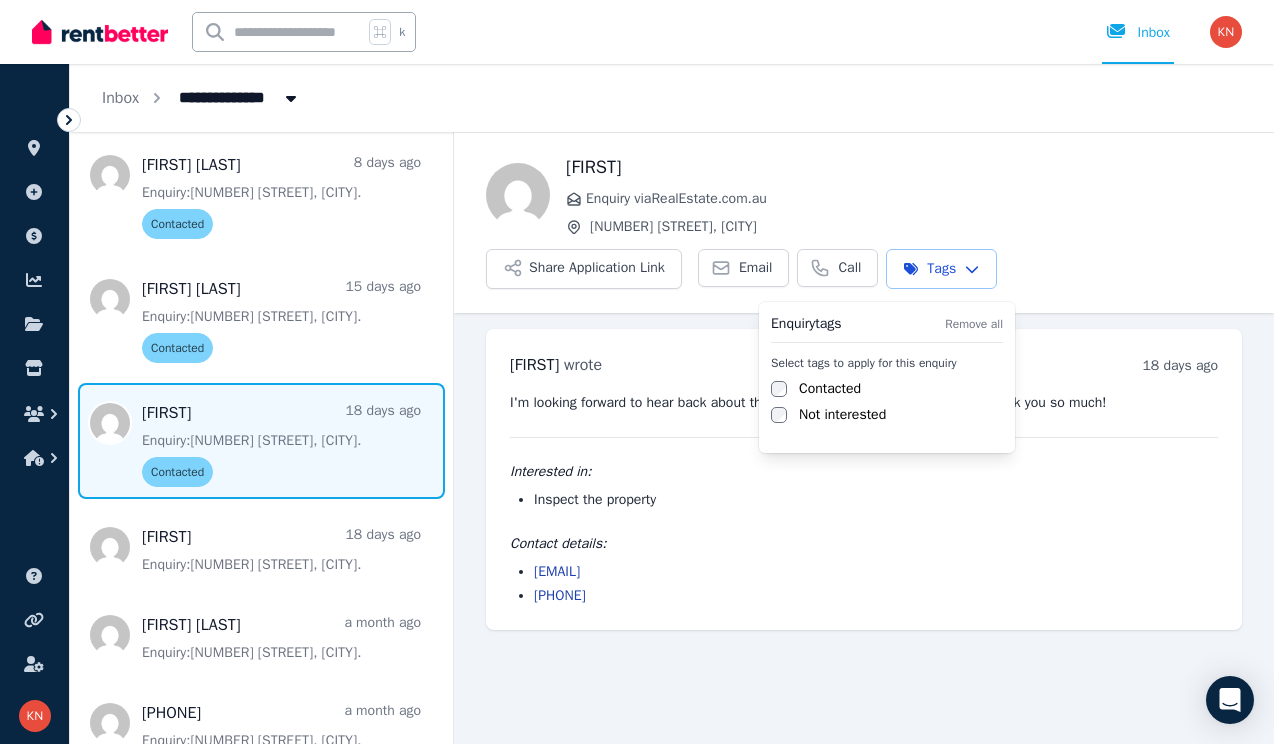 click on "**********" at bounding box center (637, 372) 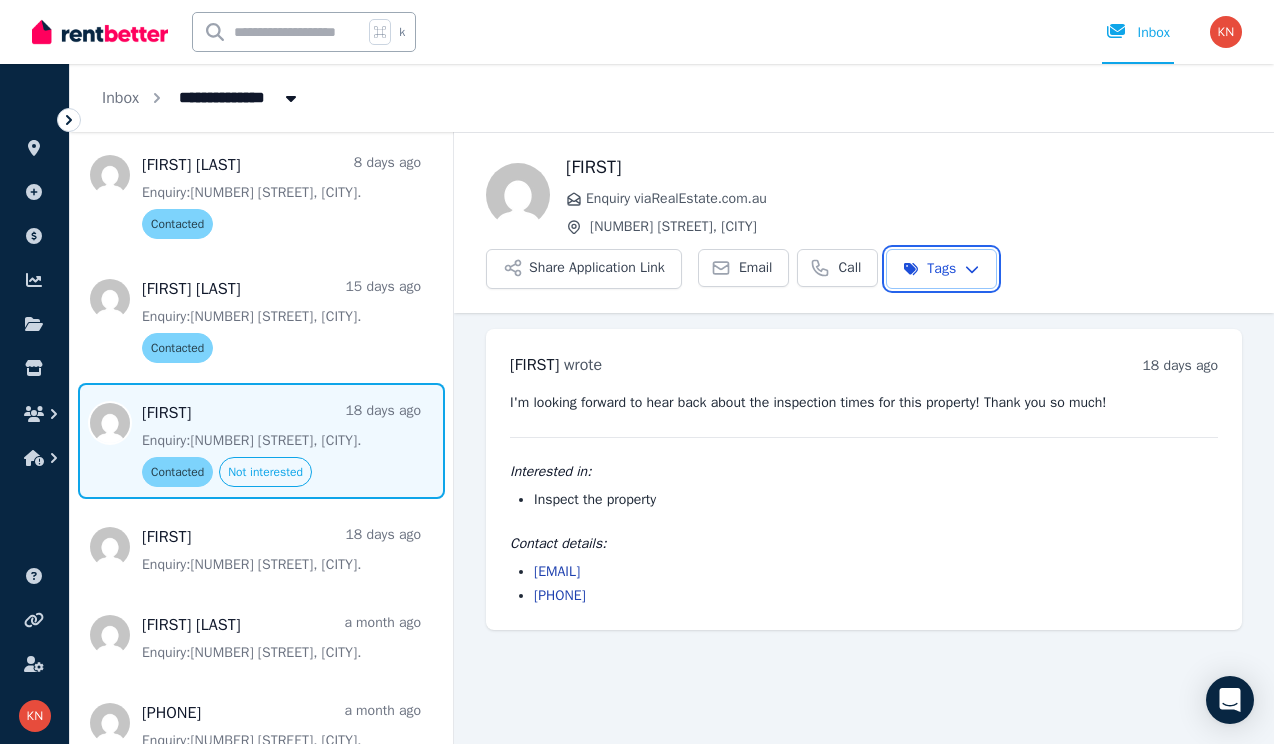 click on "**********" at bounding box center [637, 372] 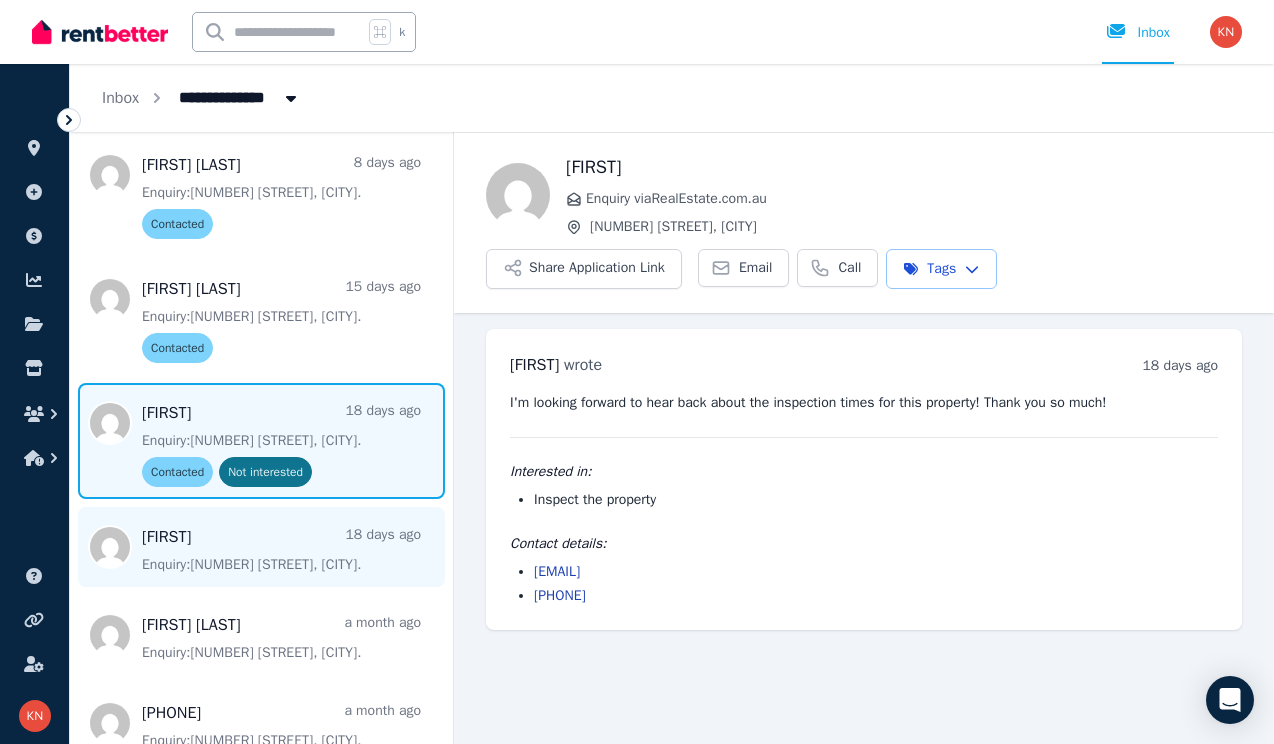click at bounding box center [261, 547] 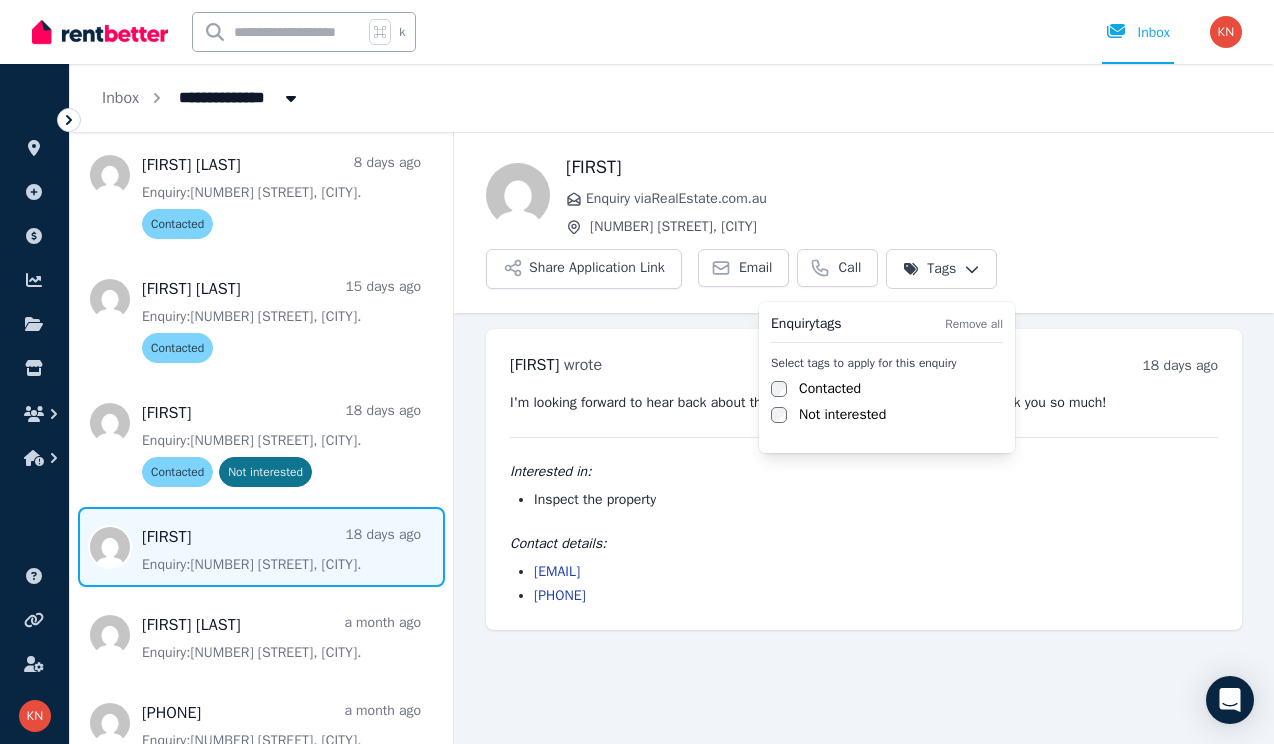 click on "**********" at bounding box center [637, 372] 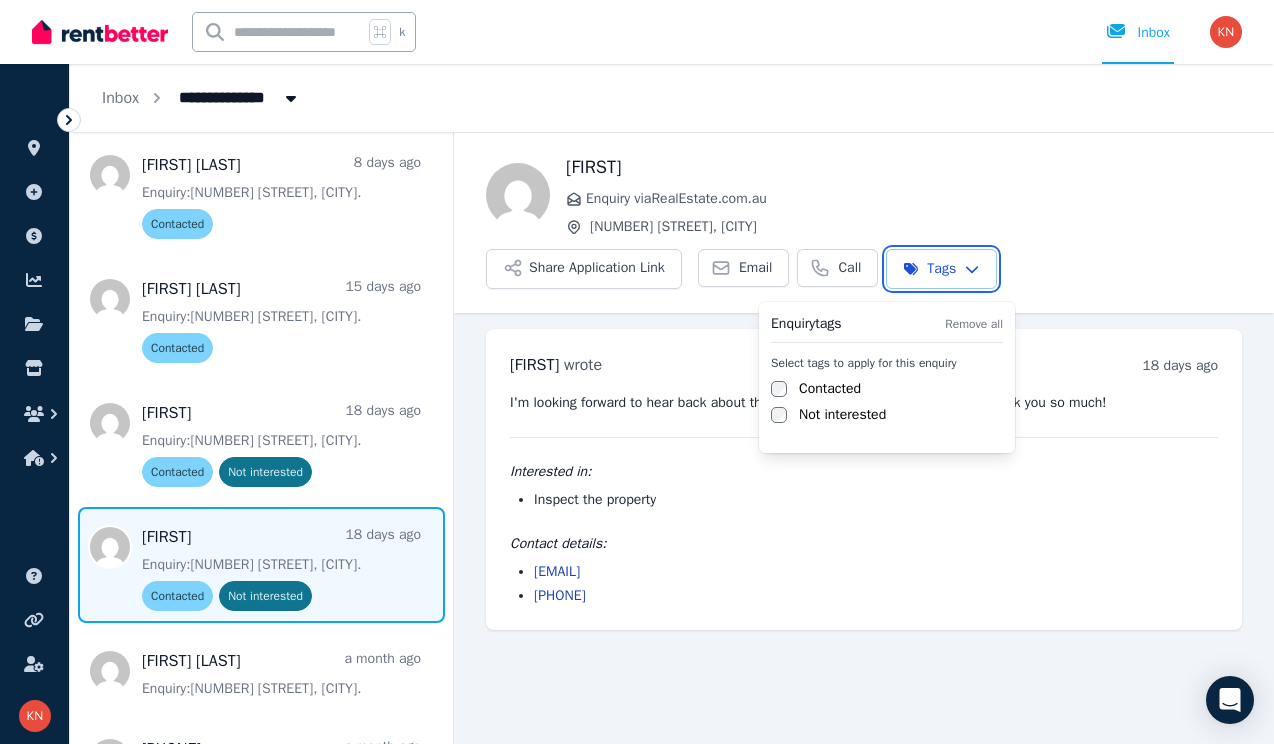 click on "**********" at bounding box center (637, 372) 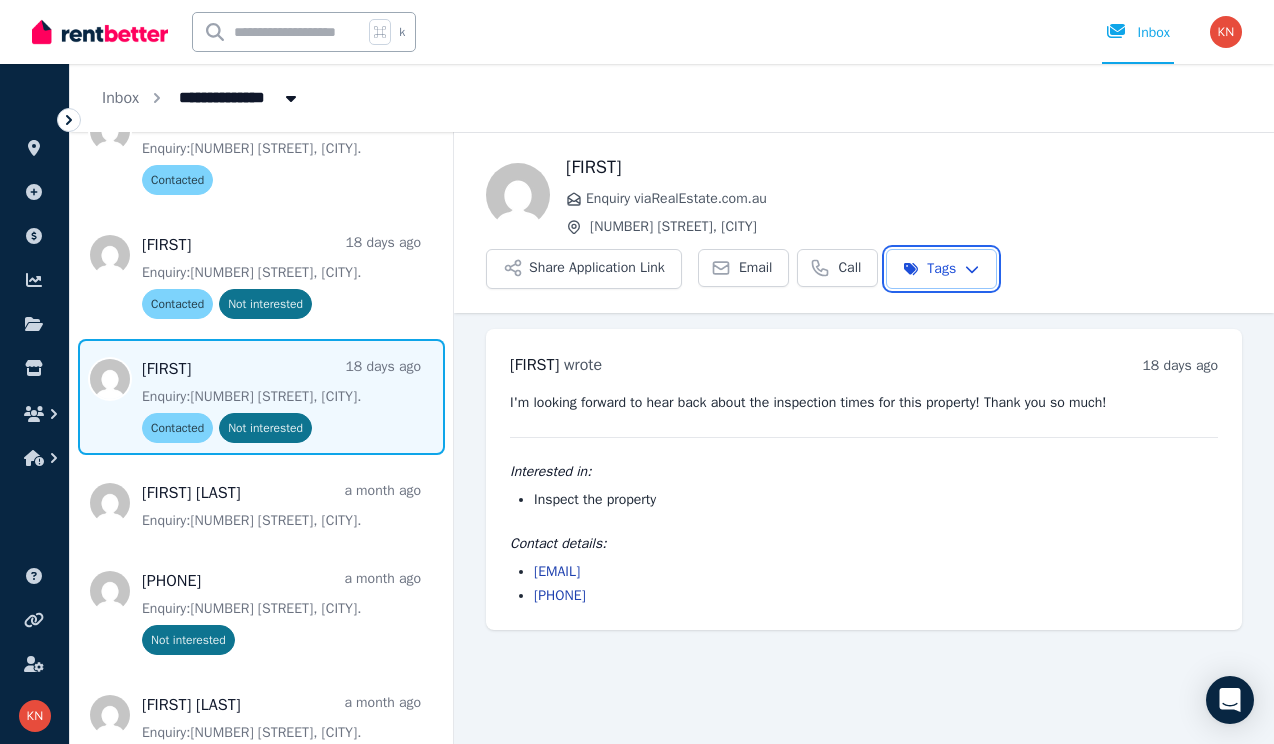 scroll, scrollTop: 321, scrollLeft: 0, axis: vertical 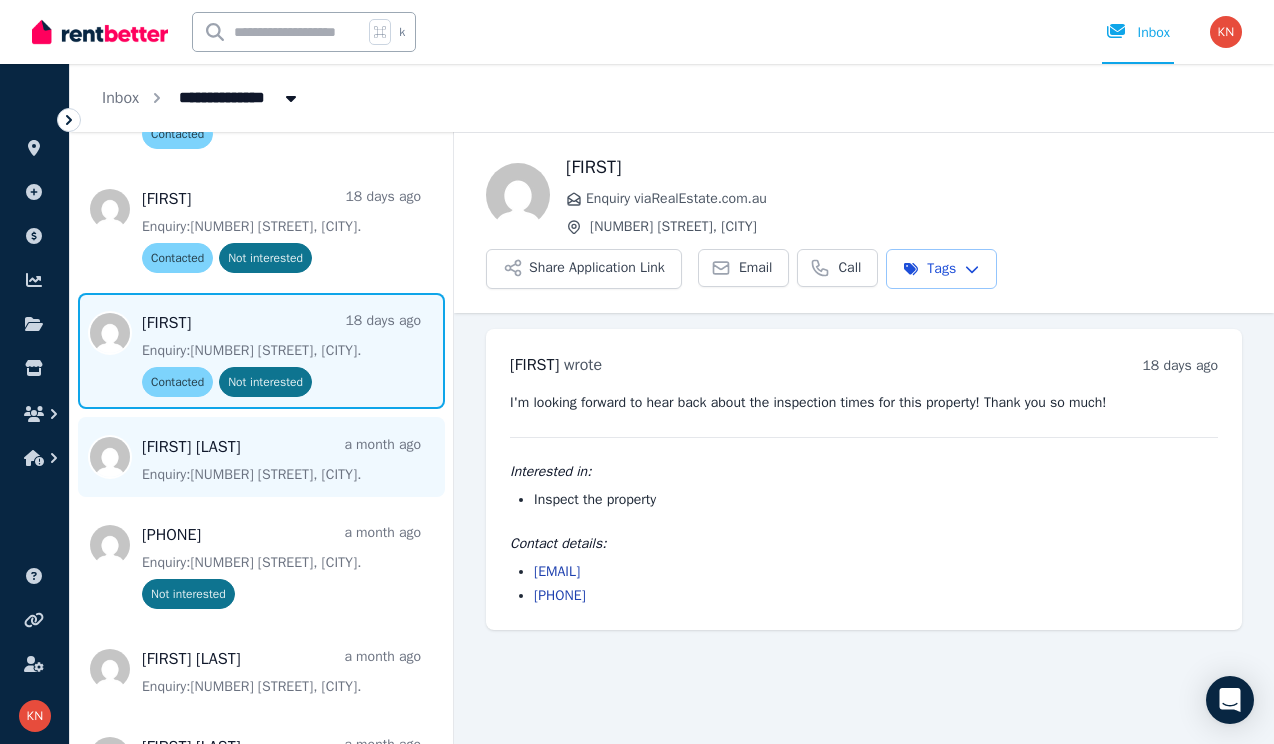 click at bounding box center [261, 457] 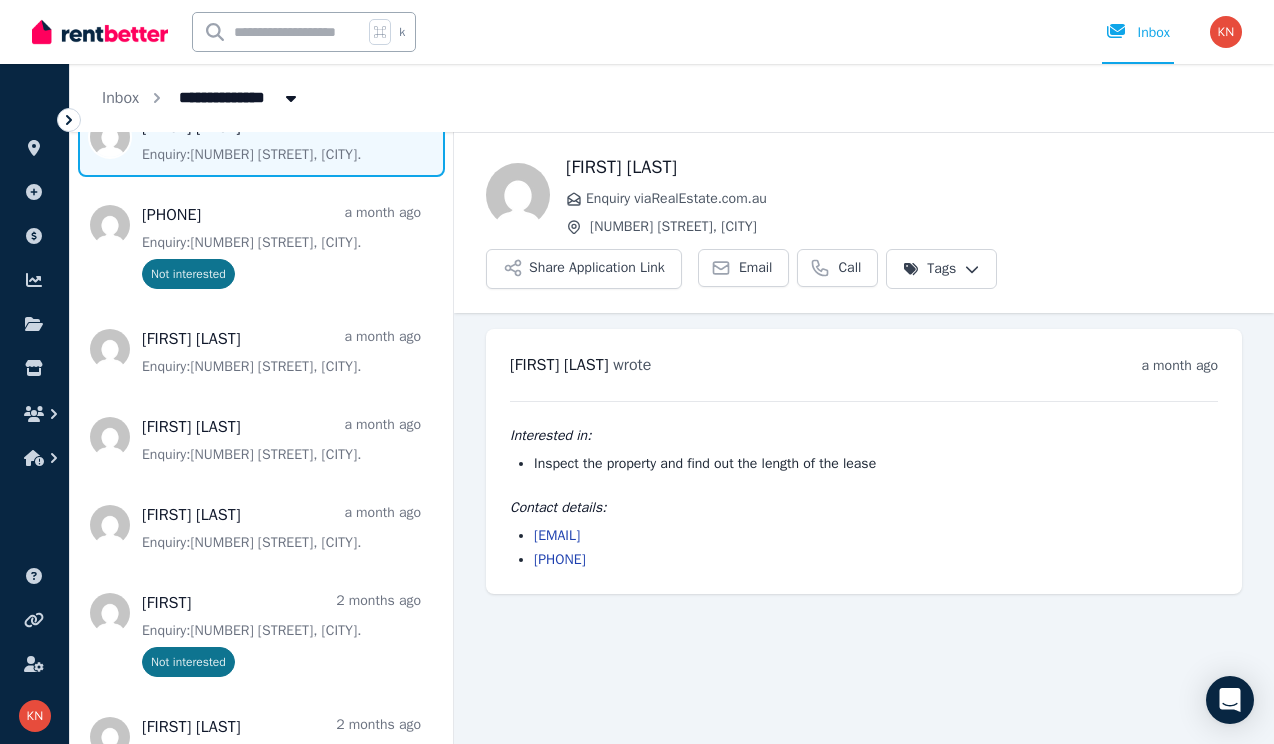 scroll, scrollTop: 643, scrollLeft: 0, axis: vertical 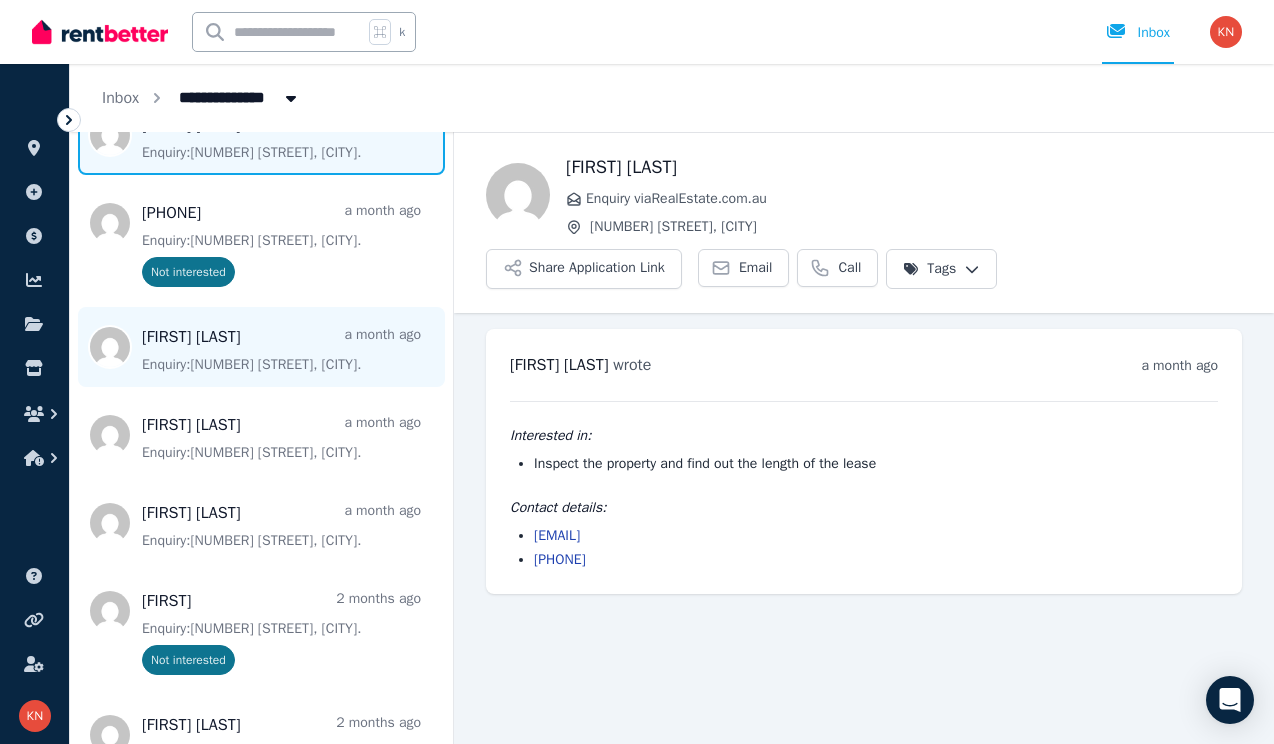 click at bounding box center [261, 347] 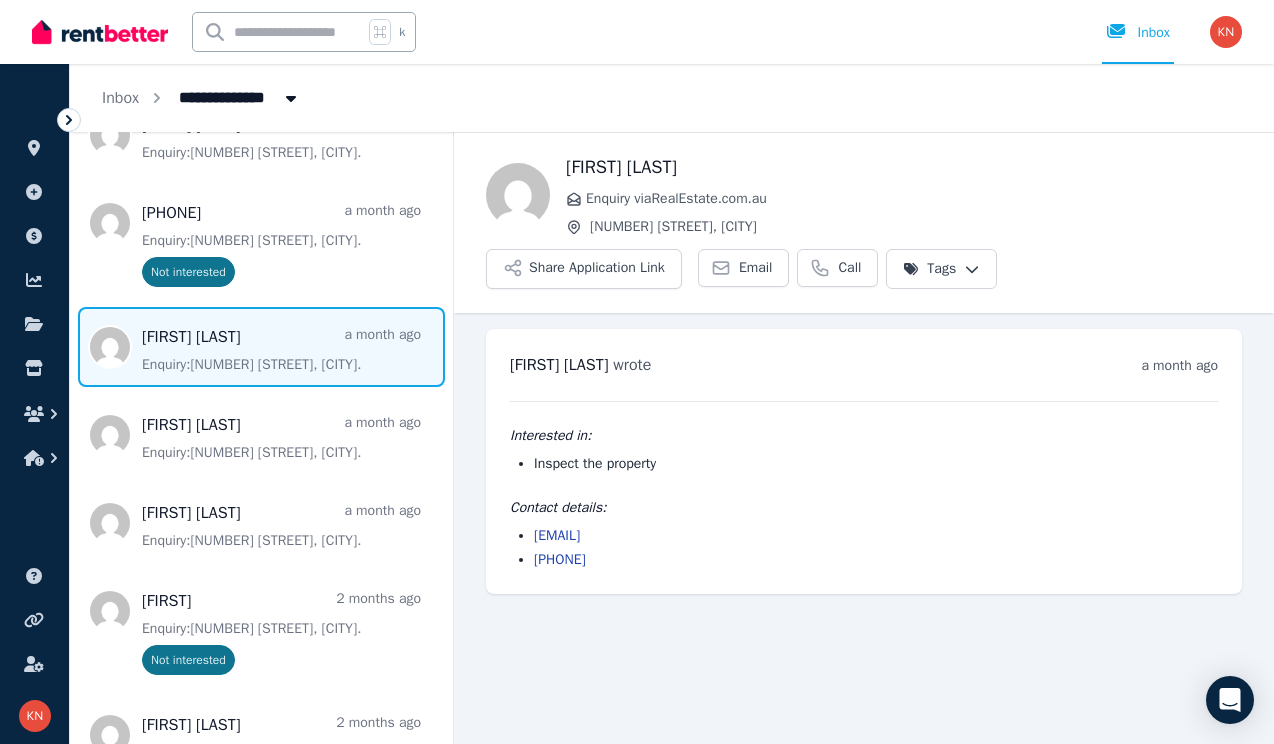 click on "**********" at bounding box center [637, 372] 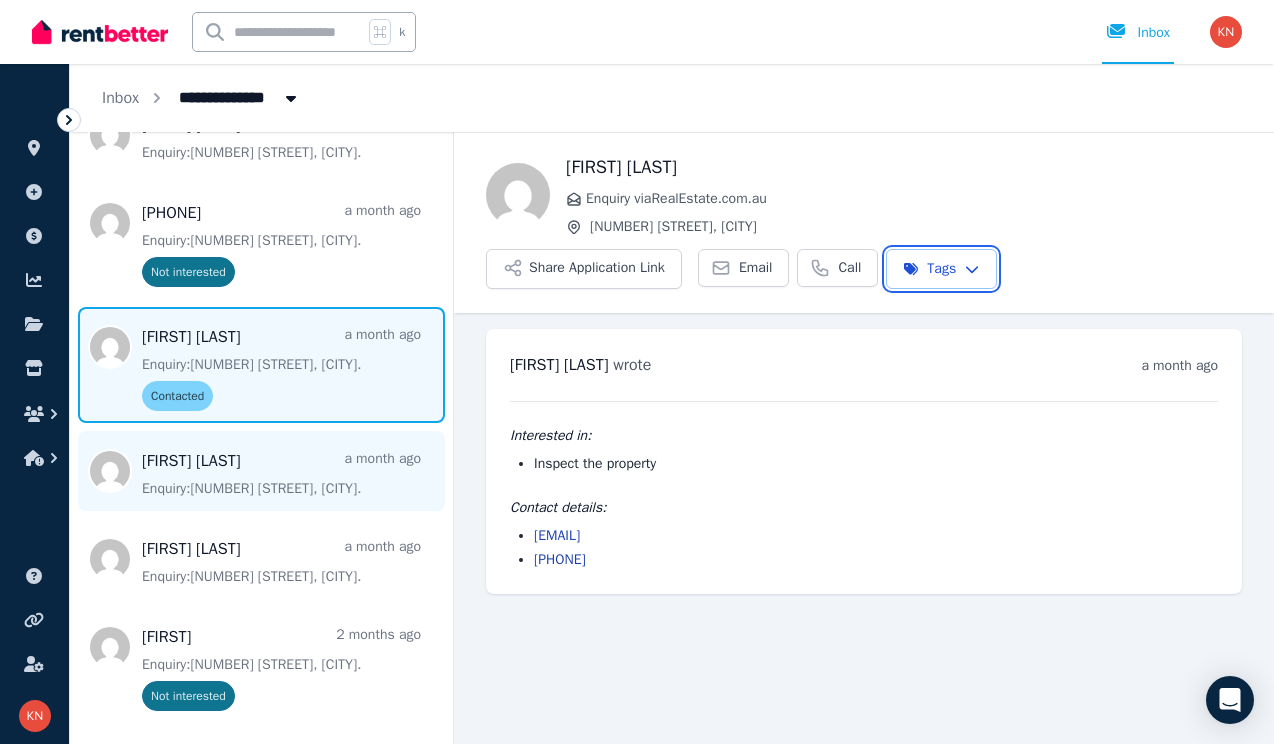 click on "**********" at bounding box center (637, 372) 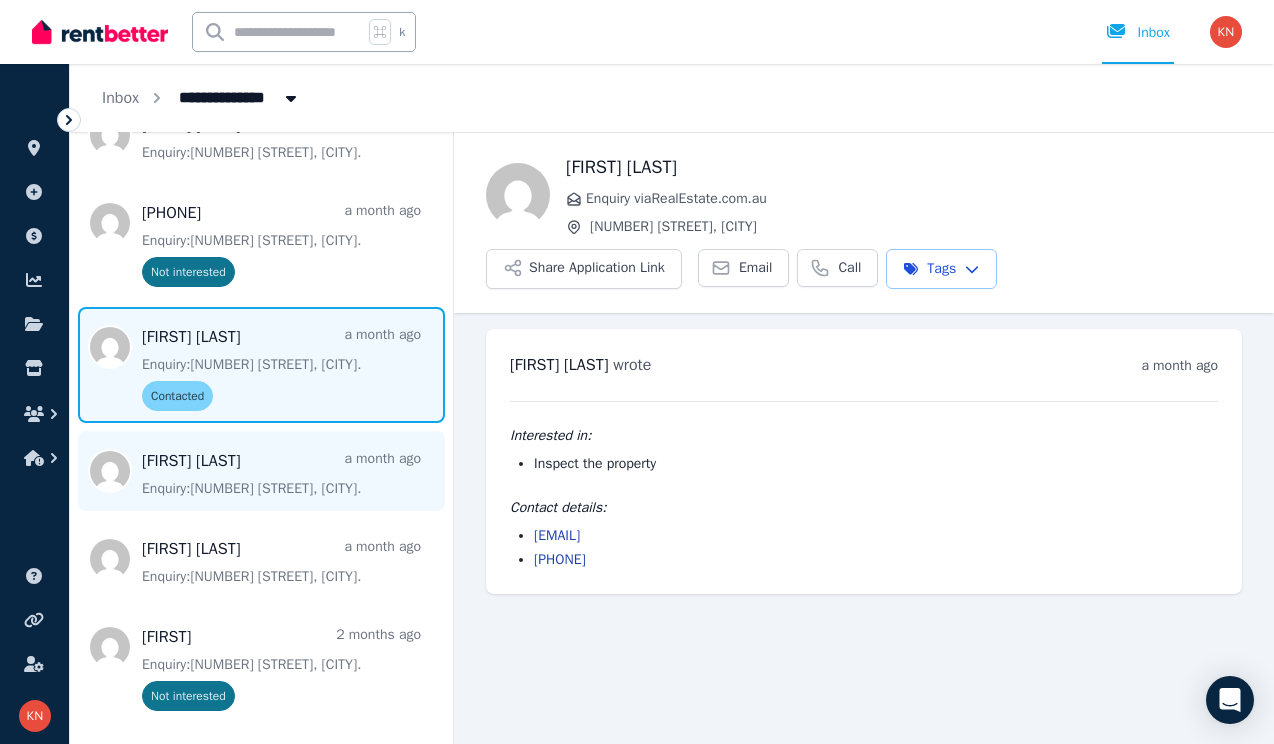 click at bounding box center (261, 471) 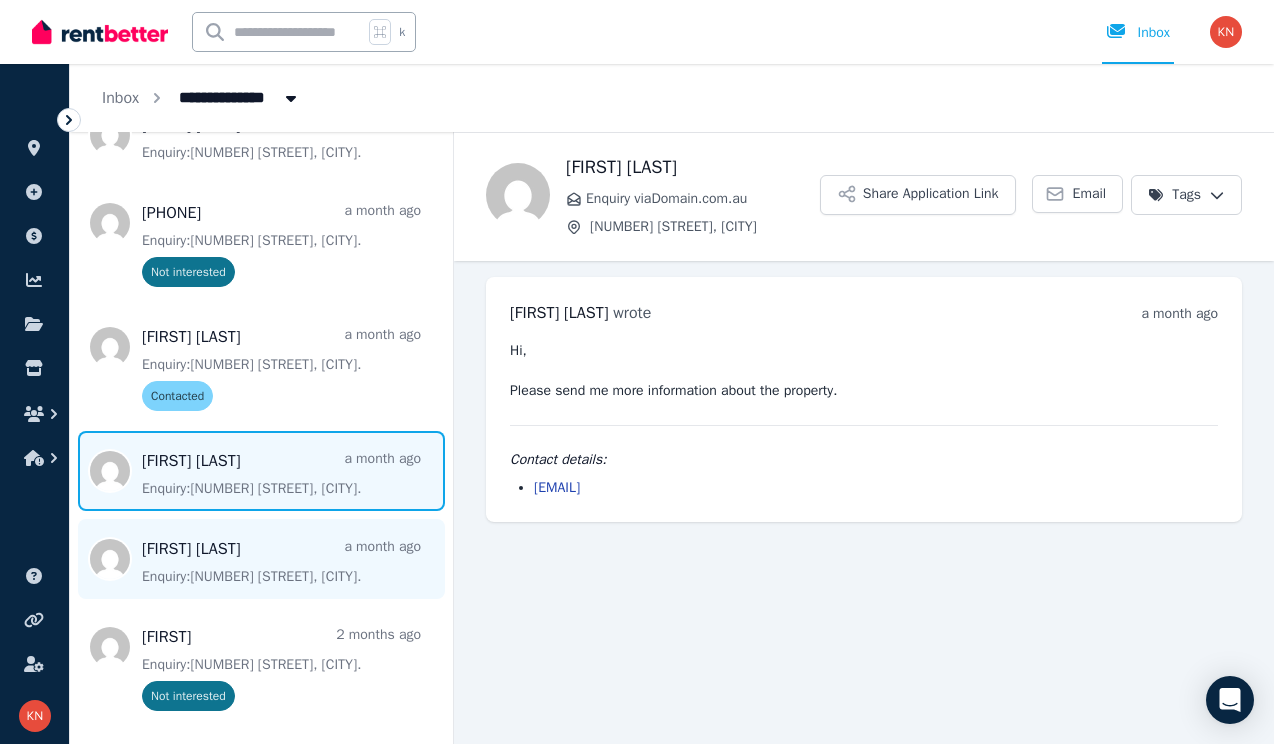 click at bounding box center (261, 559) 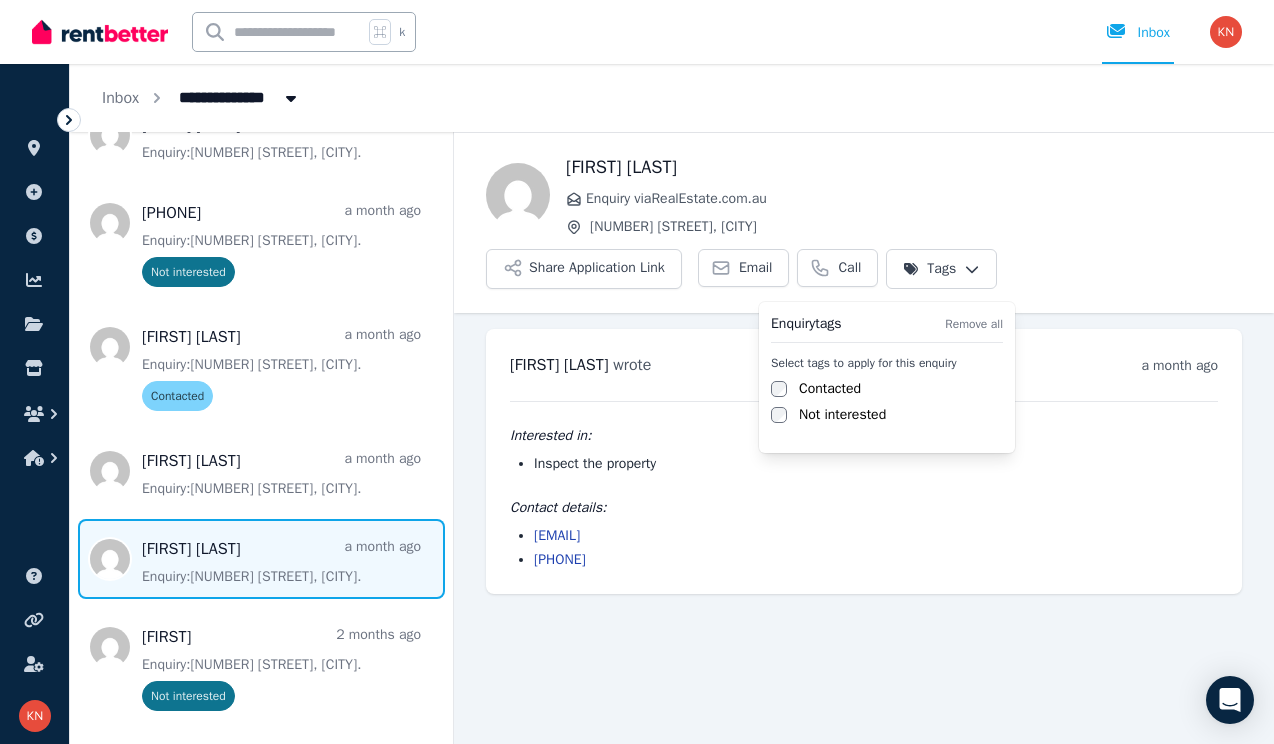click on "**********" at bounding box center [637, 372] 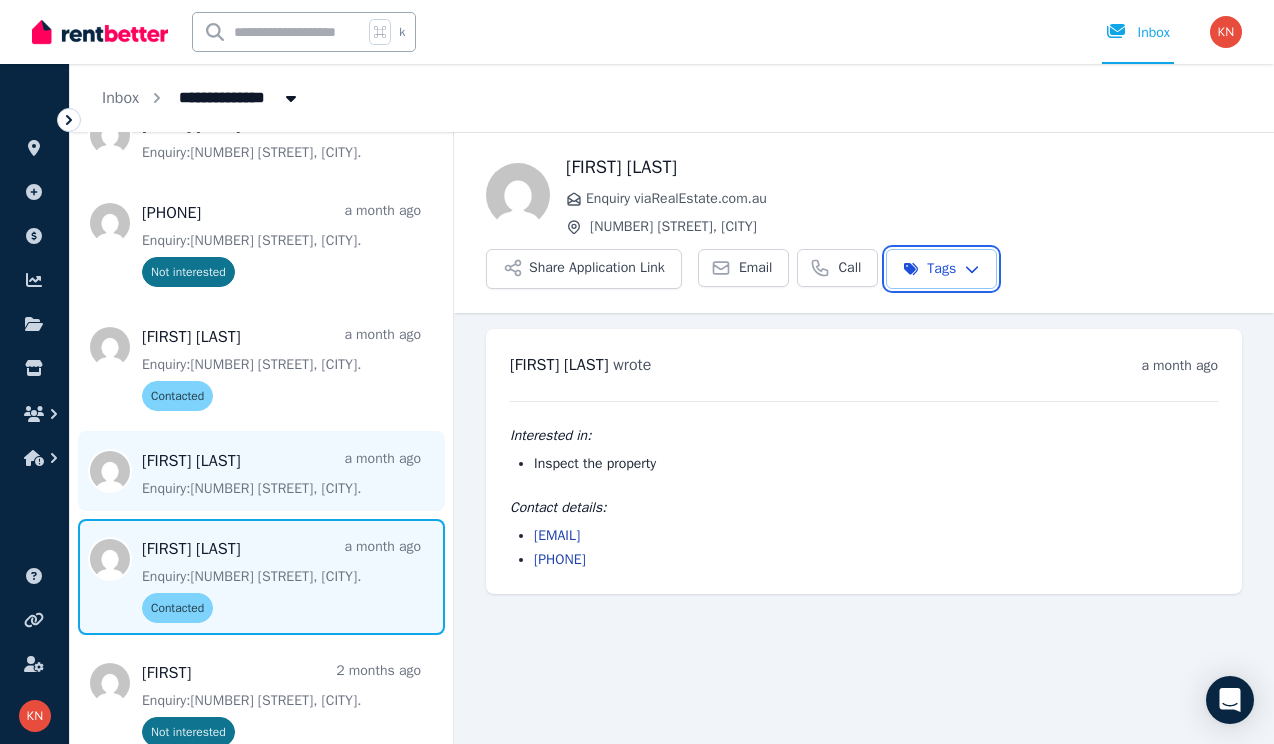 click on "**********" at bounding box center [637, 372] 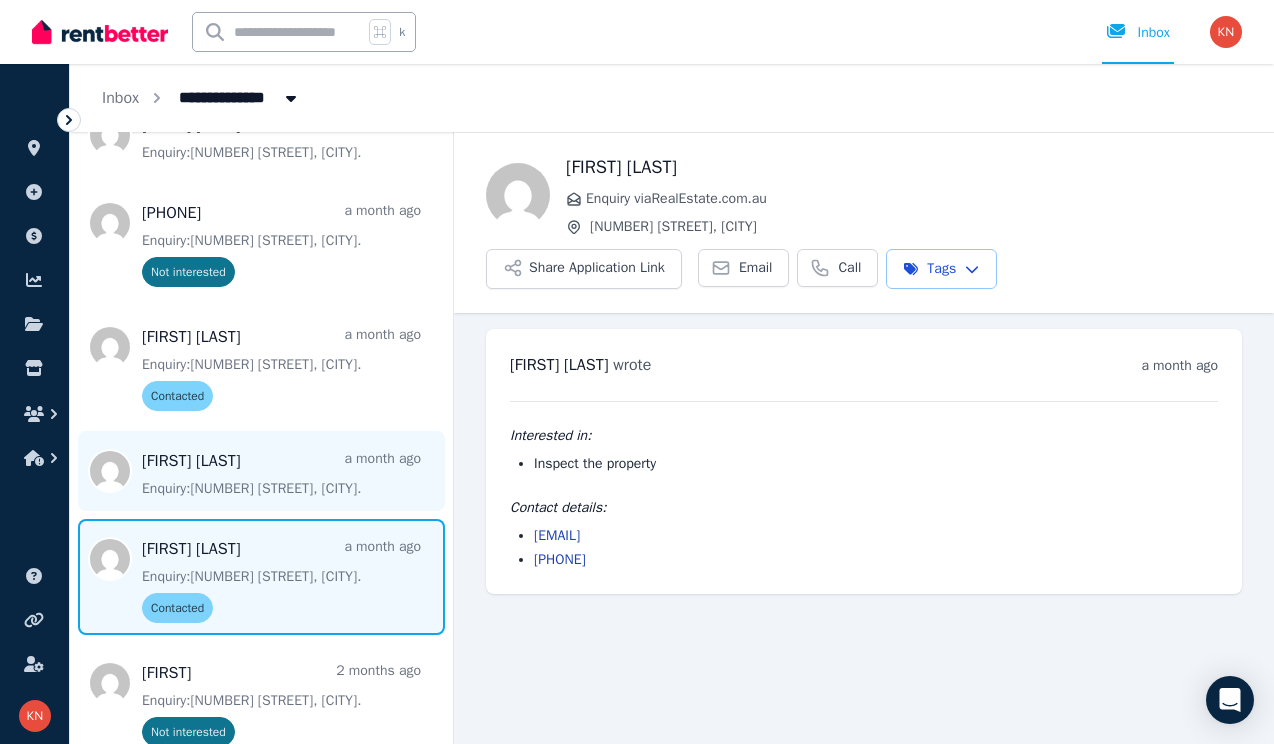 click at bounding box center (261, 471) 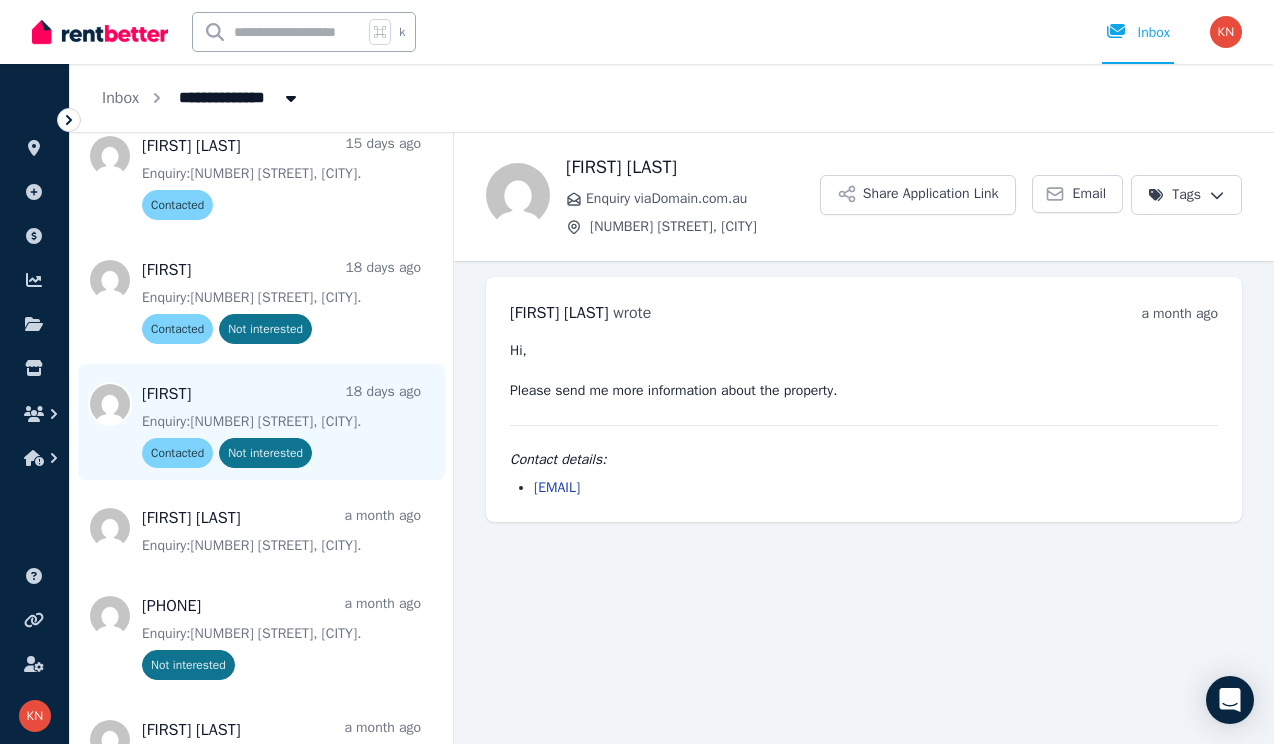 scroll, scrollTop: 372, scrollLeft: 0, axis: vertical 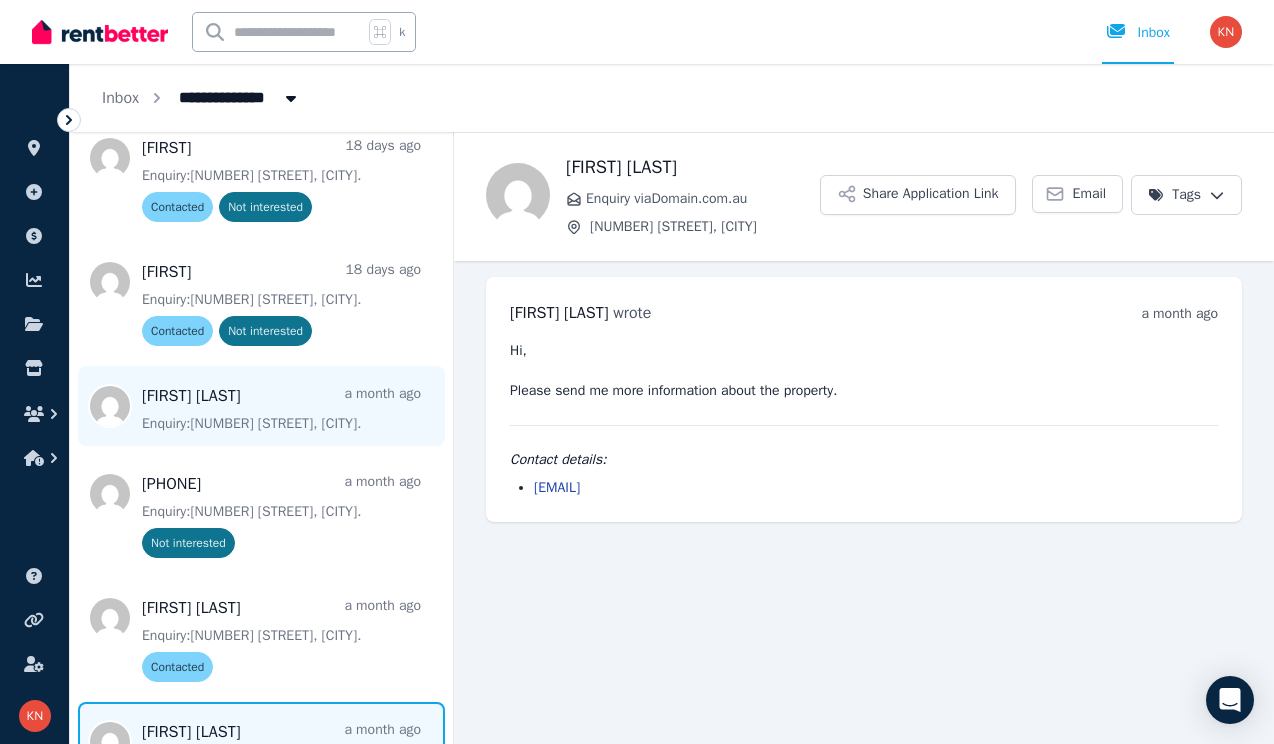 click at bounding box center (261, 406) 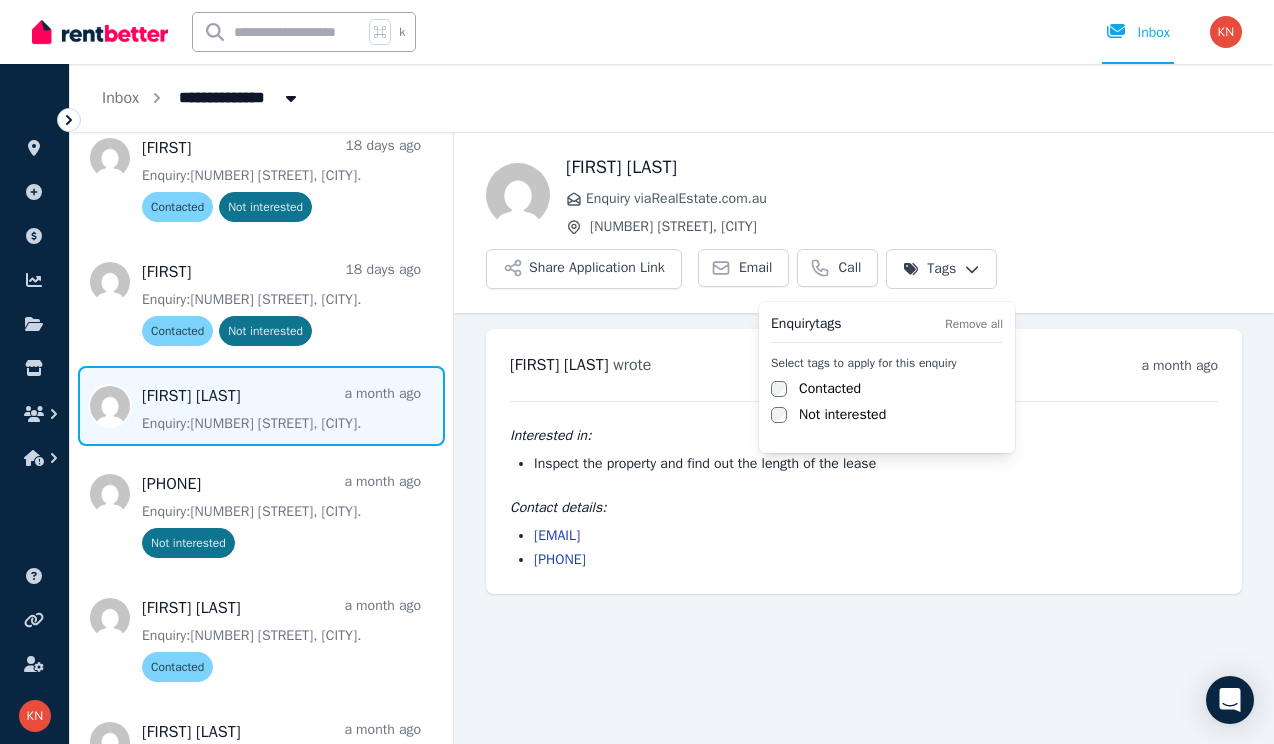 click on "**********" at bounding box center (637, 372) 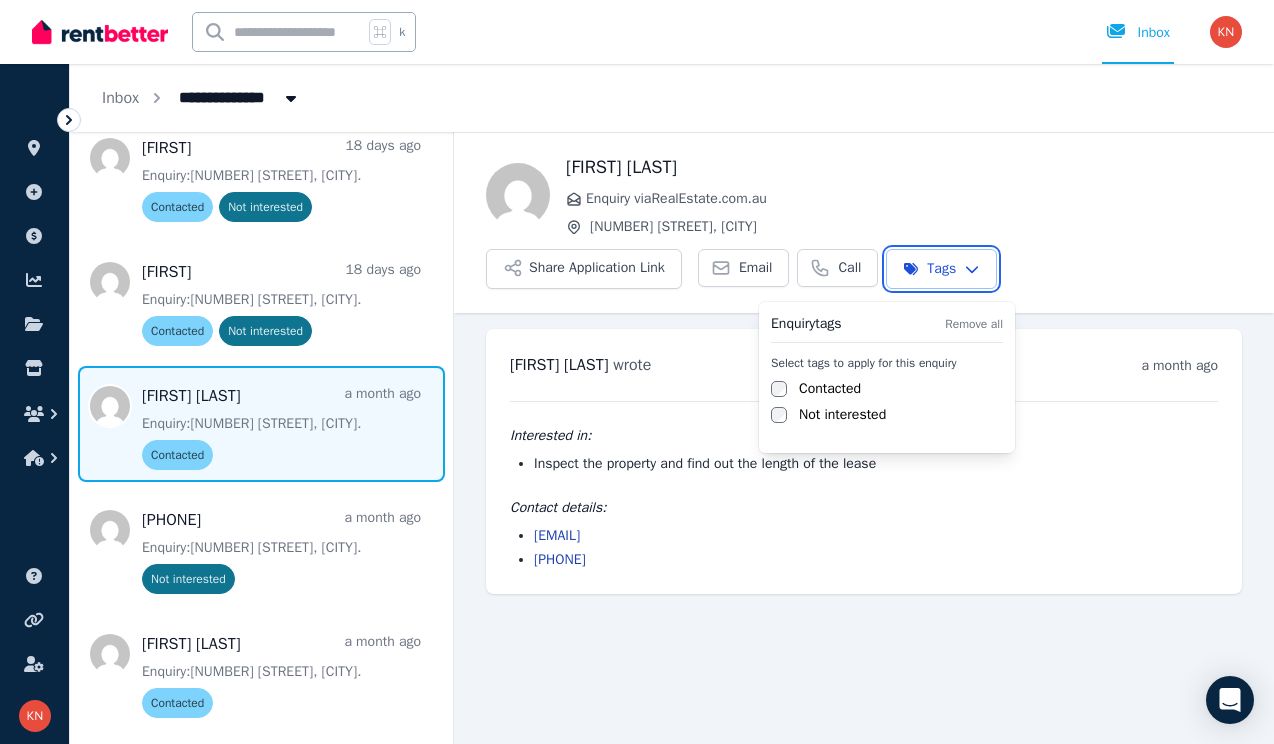 click on "**********" at bounding box center [637, 372] 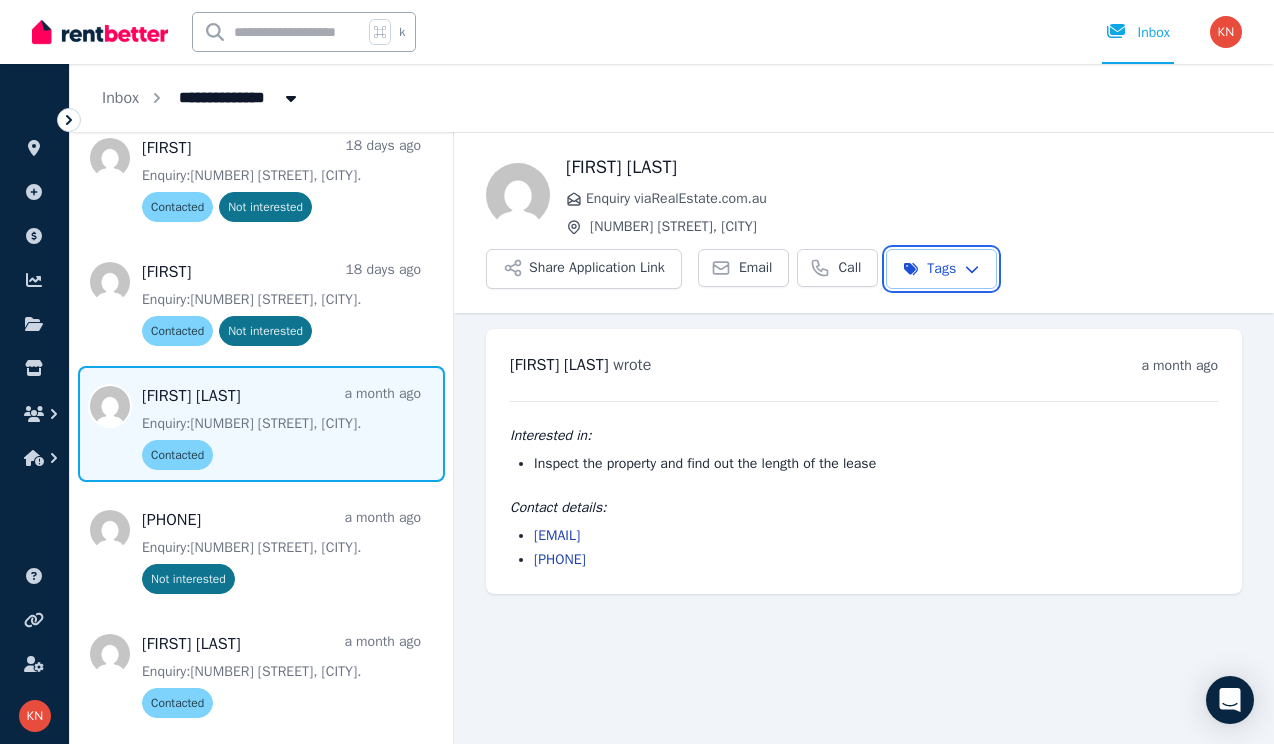scroll, scrollTop: 0, scrollLeft: 0, axis: both 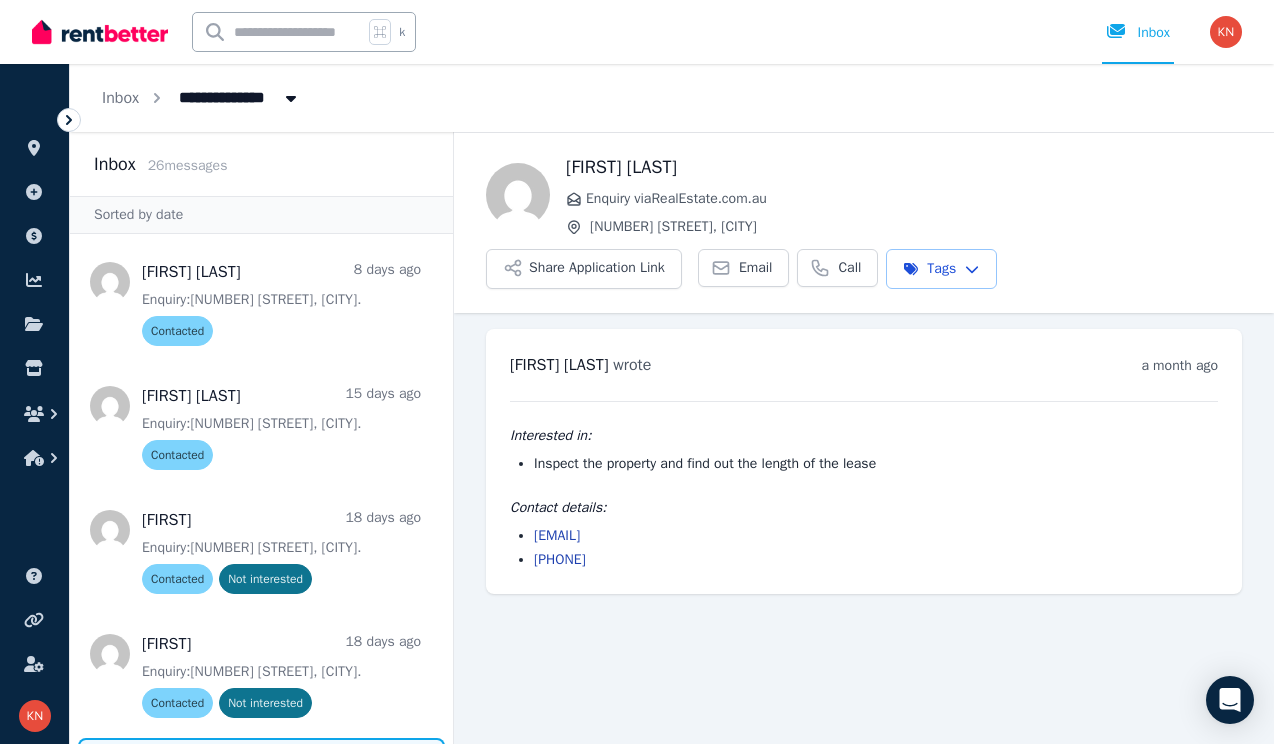 click on "k Inbox" at bounding box center [603, 32] 